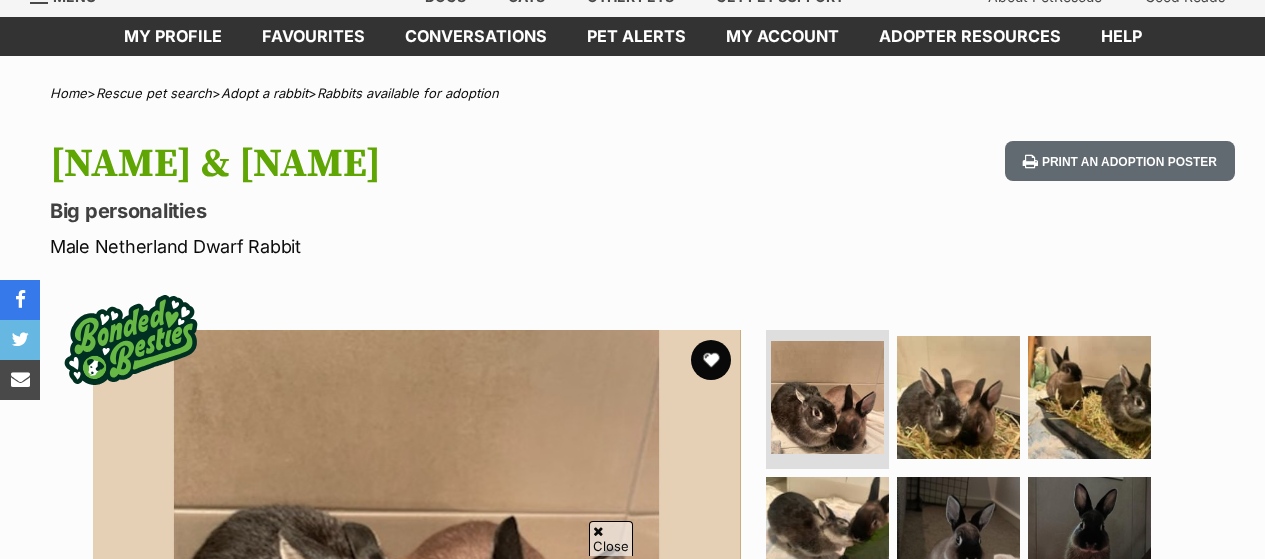 scroll, scrollTop: 133, scrollLeft: 0, axis: vertical 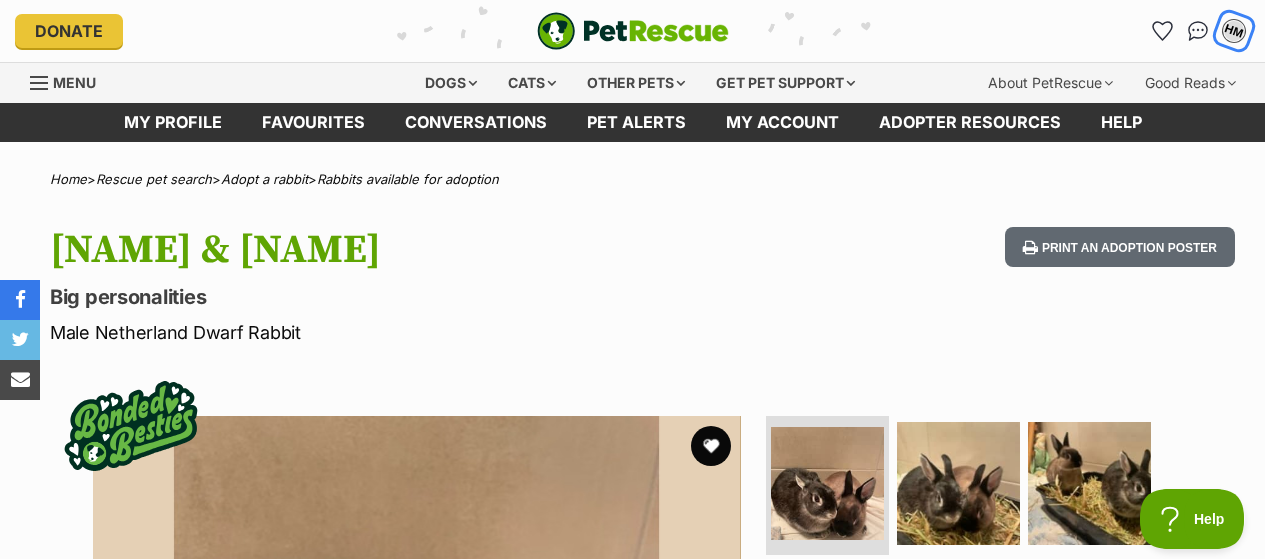 click on "HM" at bounding box center [1234, 31] 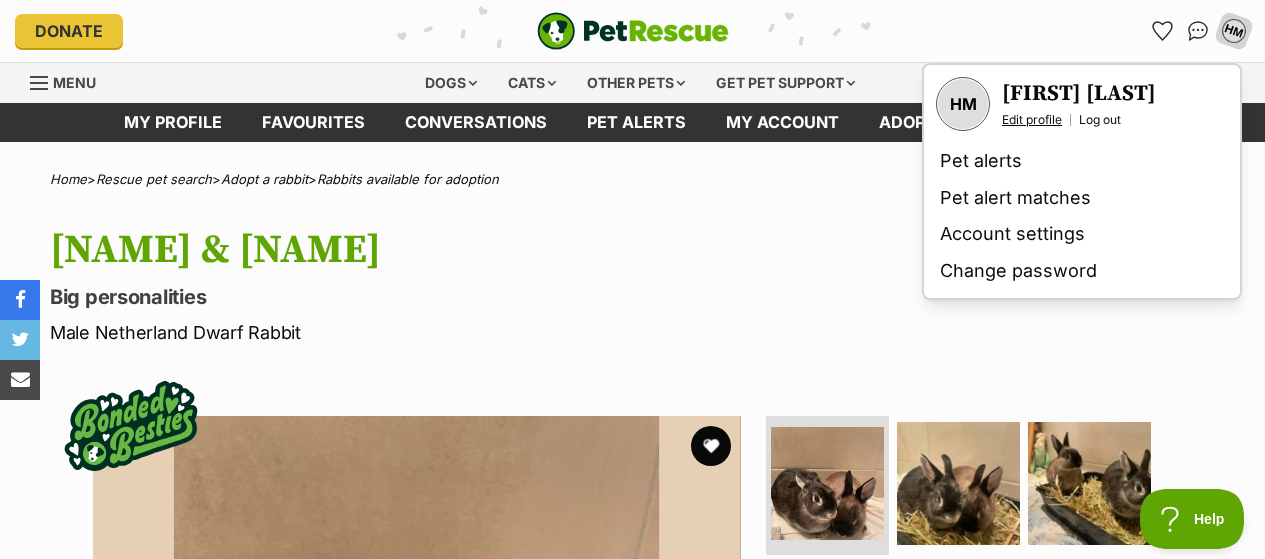 click on "Edit profile" at bounding box center (1032, 120) 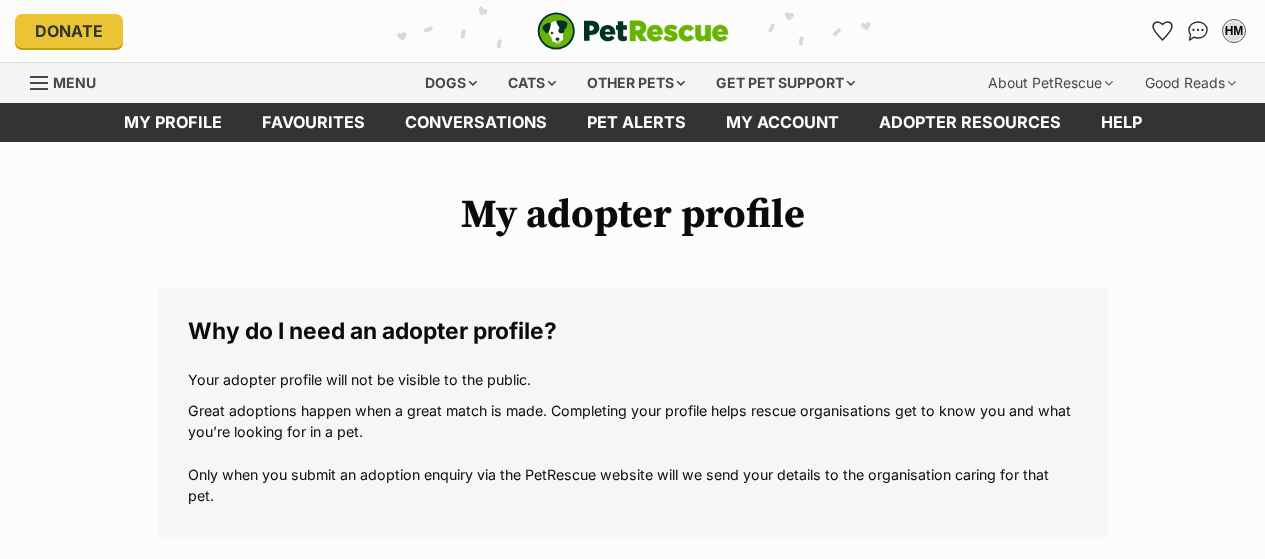 scroll, scrollTop: 0, scrollLeft: 0, axis: both 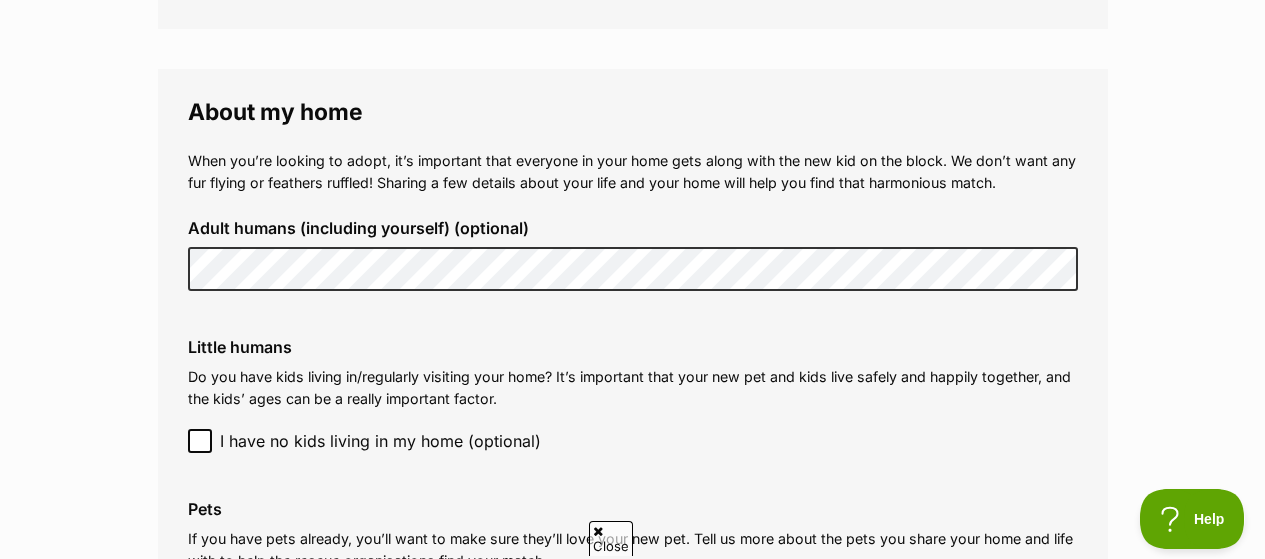 click on "About my home
When you’re looking to adopt, it’s important that everyone in your home gets along with the new kid on the block. We don’t want any fur flying or feathers ruffled! Sharing a few details about your life and your home will help you find that harmonious match.
Adult humans (including yourself) (optional)
Little humans
Do you have kids living in/regularly visiting your home? It’s important that your new pet and kids live safely and happily together, and the kids’ ages can be a really important factor.
I have no kids living in my home (optional)
Add a child
Pets
If you have pets already, you’ll want to make sure they’ll love your new pet. Tell us more about the pets you share your home and life with to help the rescue organisations find your match.
Bucky
Edit
Change Photo
Delete
I have no pets in my home, but I really want to change that! (optional)
Add a pet" at bounding box center [633, 499] 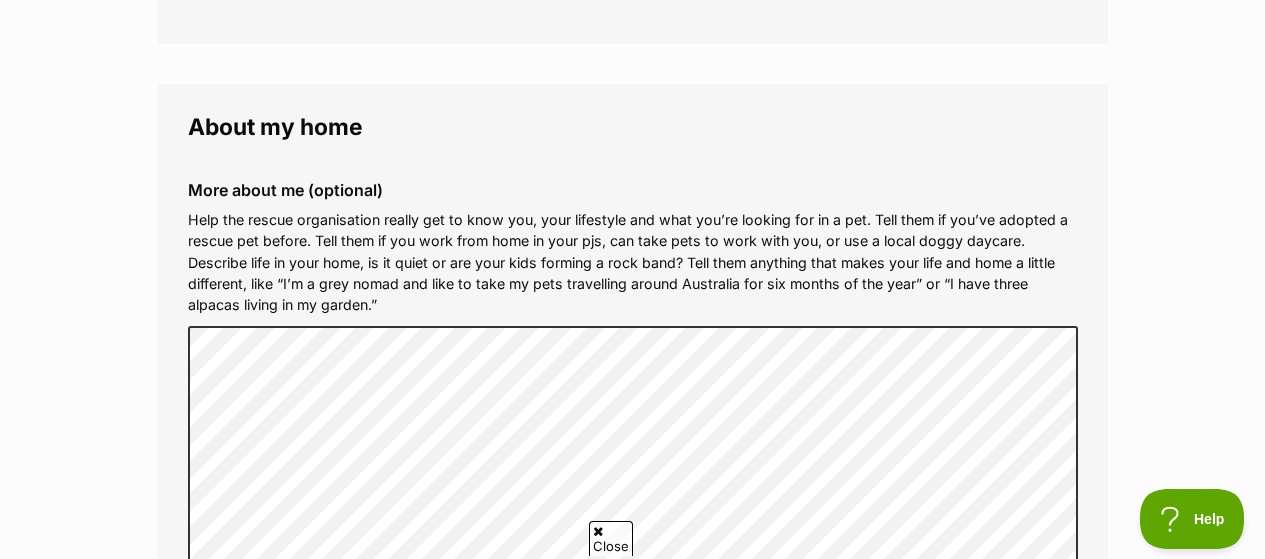 scroll, scrollTop: 2303, scrollLeft: 0, axis: vertical 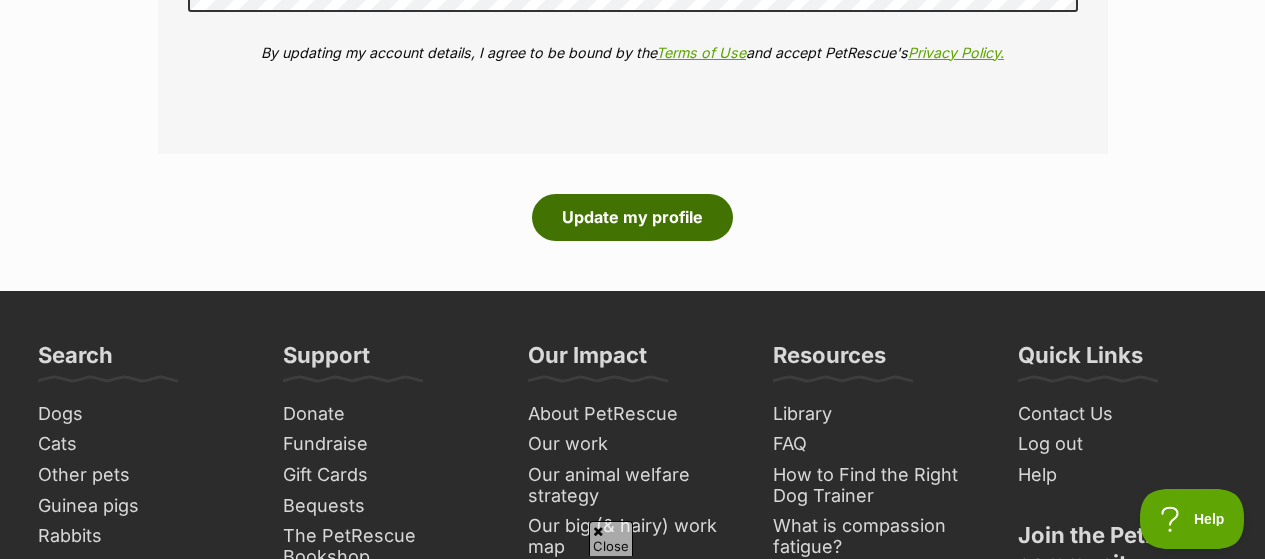 click on "Update my profile" at bounding box center (632, 217) 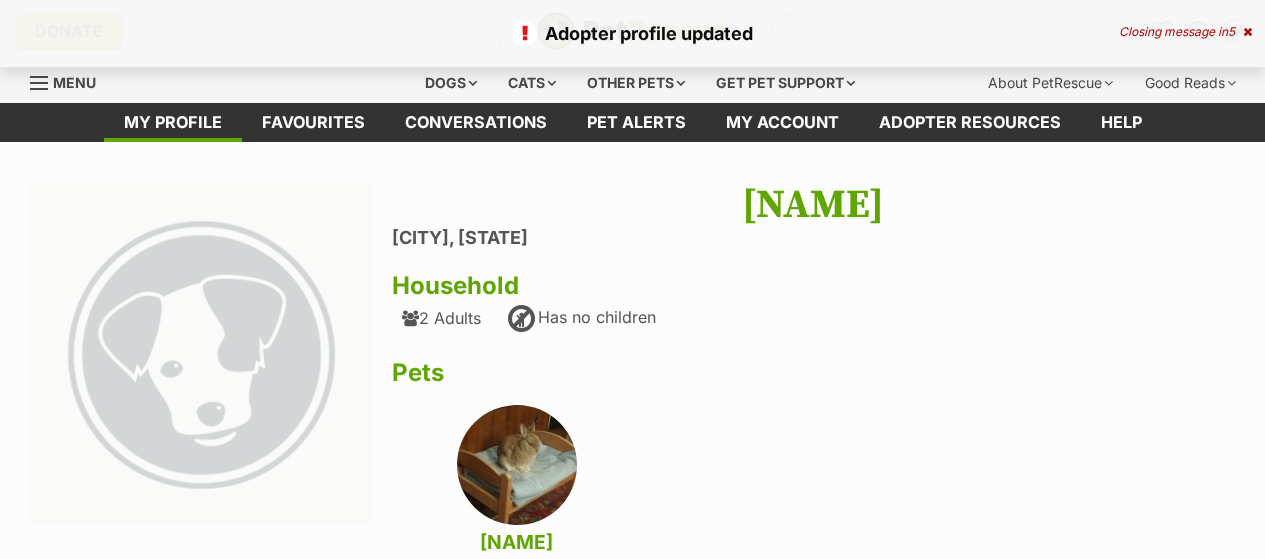 scroll, scrollTop: 0, scrollLeft: 0, axis: both 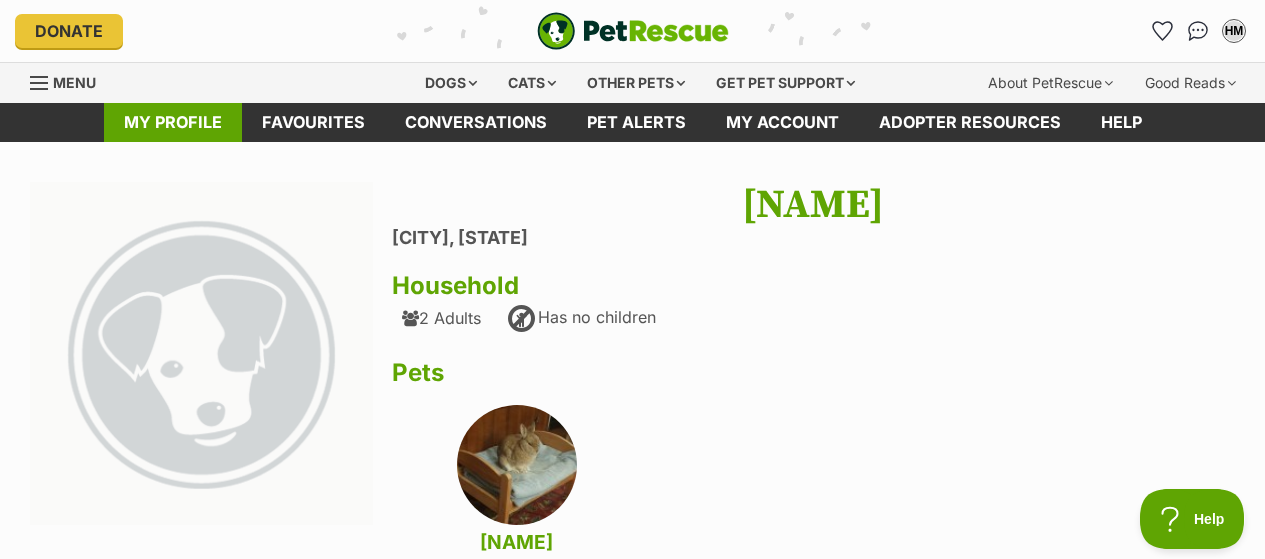 click on "My profile" at bounding box center (173, 122) 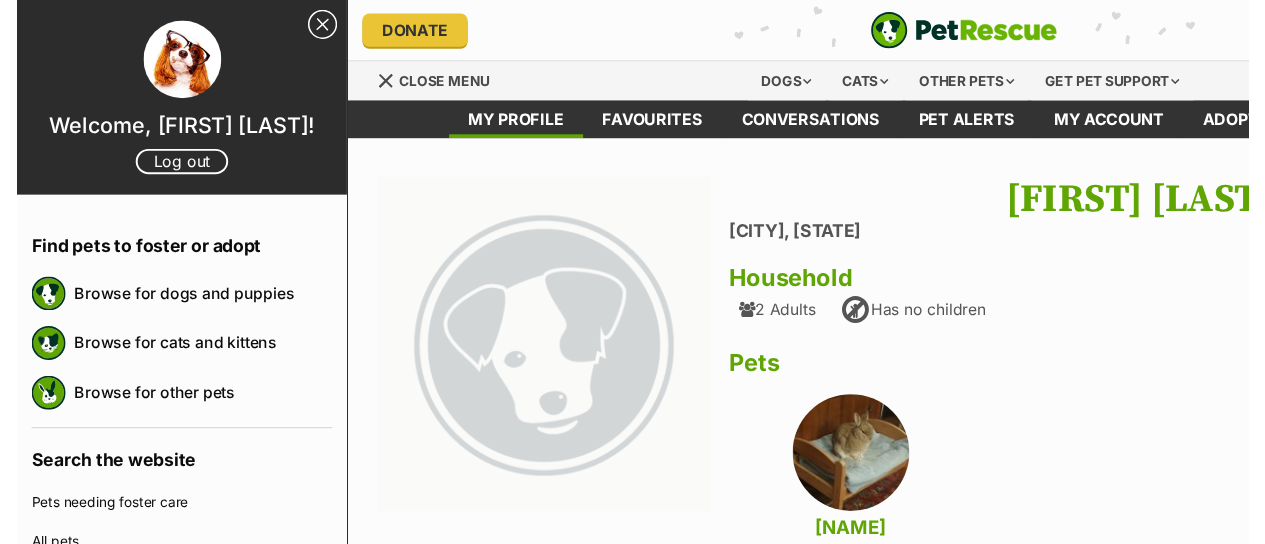 scroll, scrollTop: 0, scrollLeft: 0, axis: both 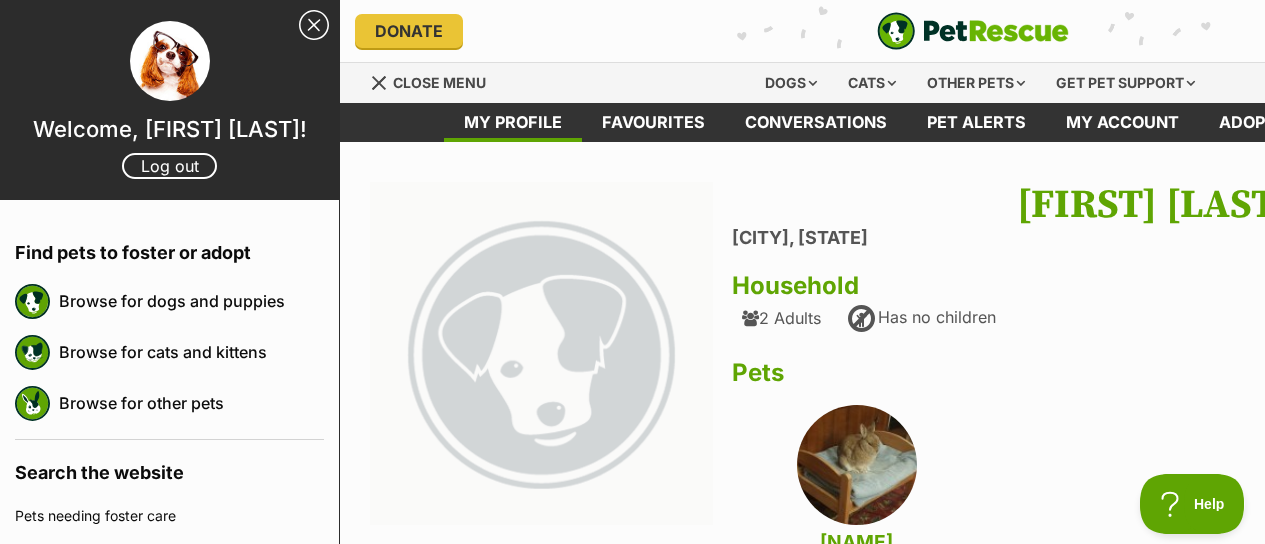 click on "Close Sidebar" at bounding box center [314, 25] 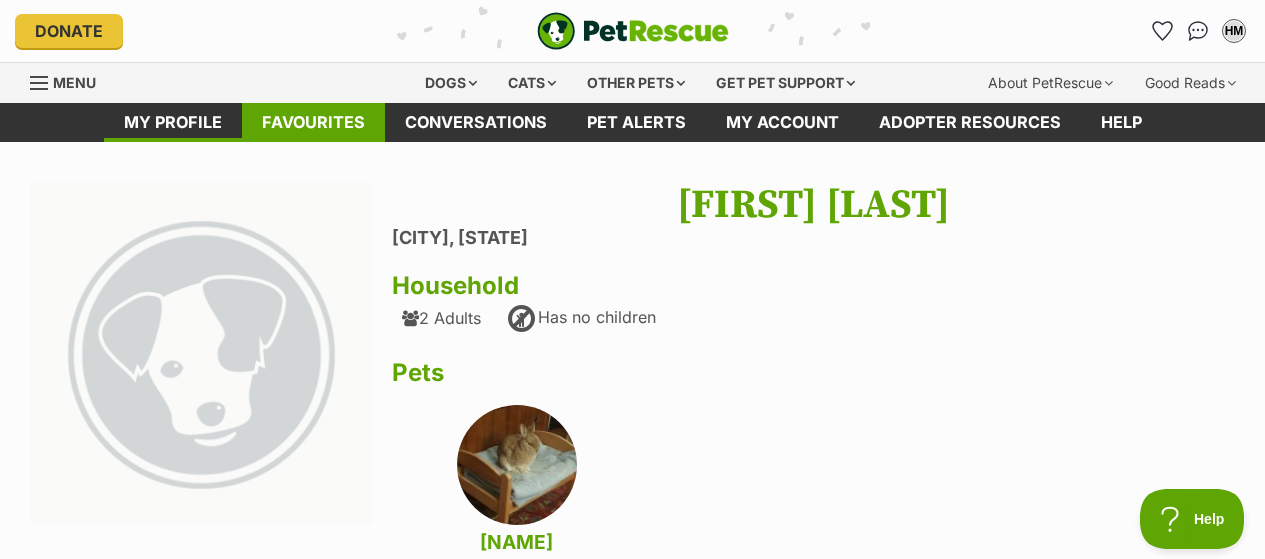 click on "Favourites" at bounding box center (313, 122) 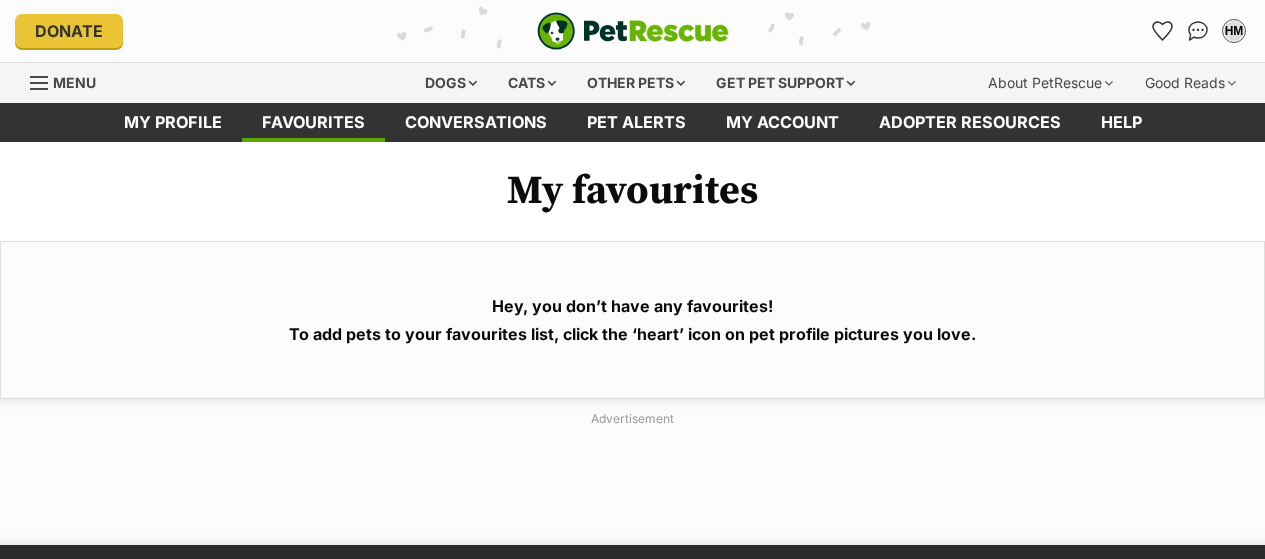 scroll, scrollTop: 5, scrollLeft: 0, axis: vertical 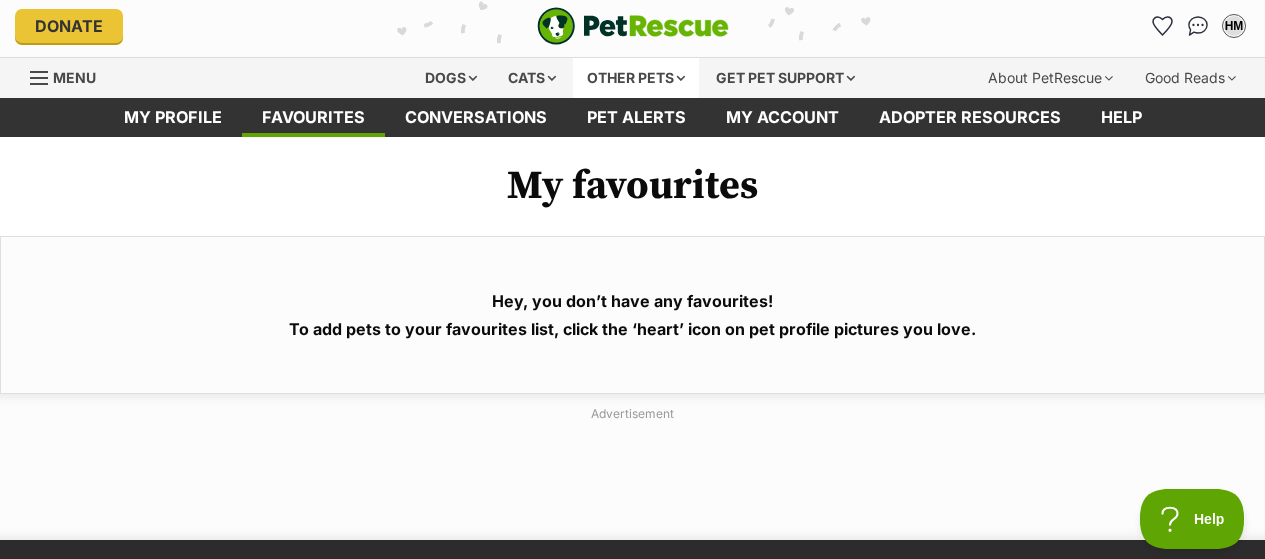 click on "Other pets" at bounding box center (636, 78) 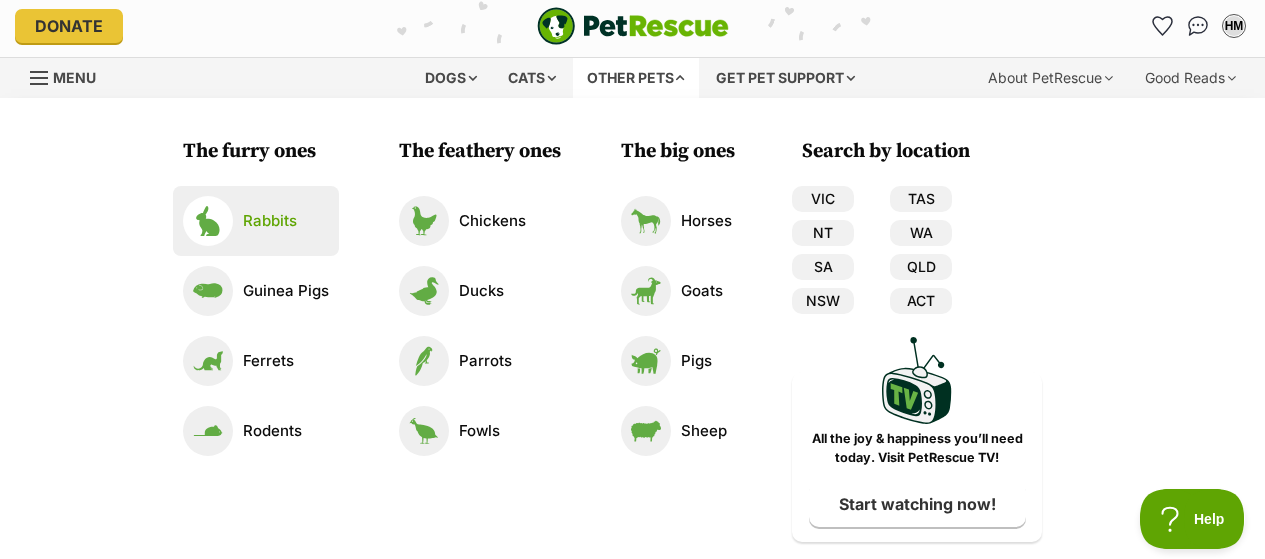 click on "Rabbits" at bounding box center (256, 221) 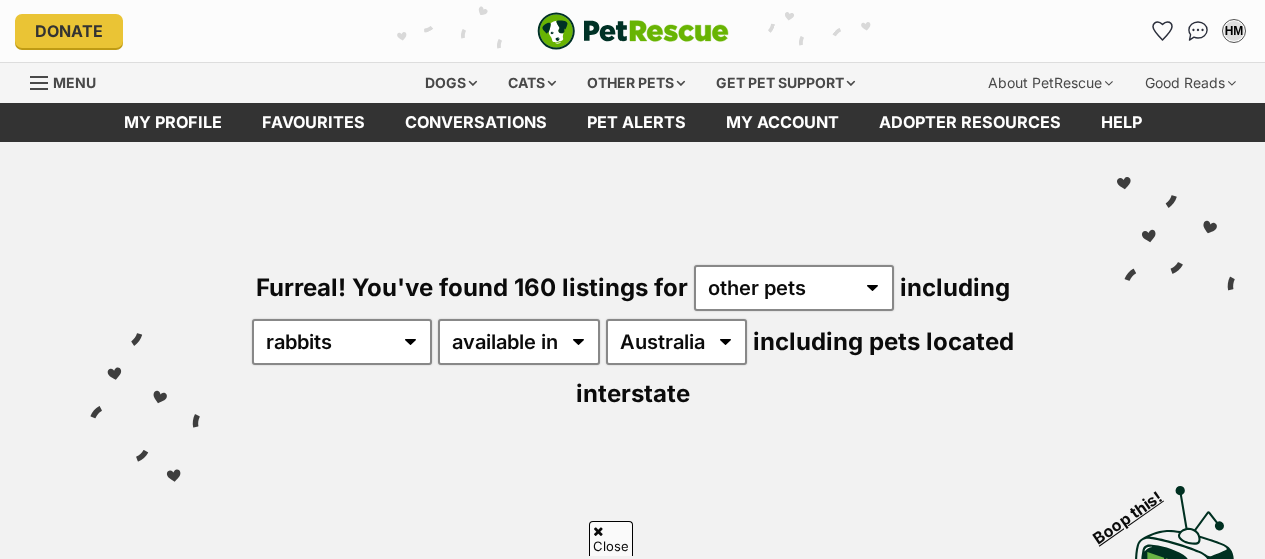 scroll, scrollTop: 100, scrollLeft: 0, axis: vertical 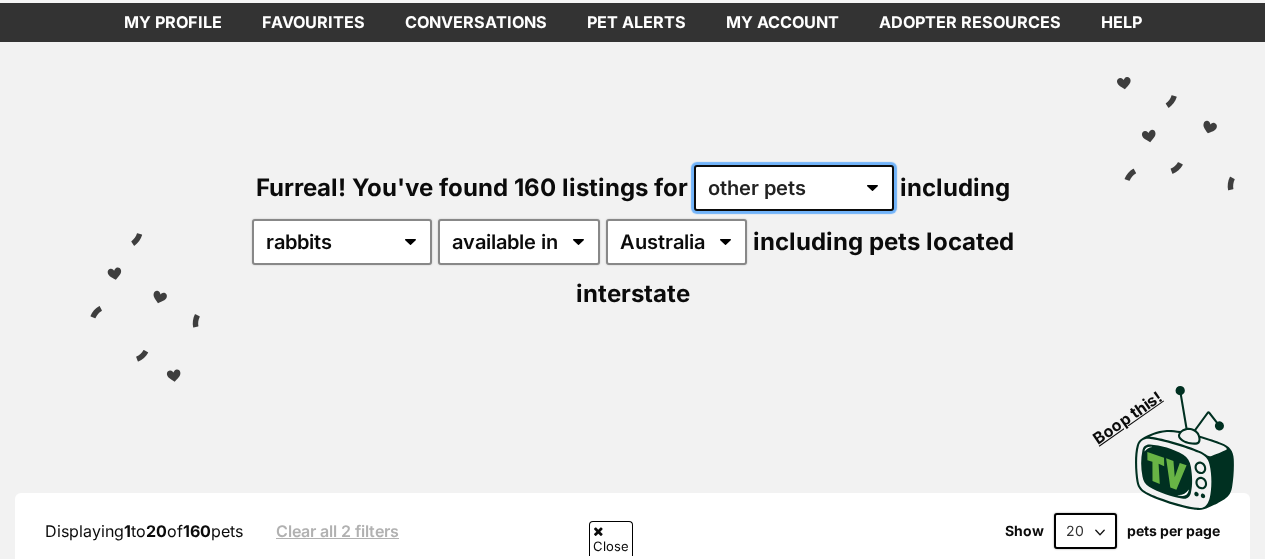 click on "any type of pet
cats
dogs
other pets" at bounding box center (794, 188) 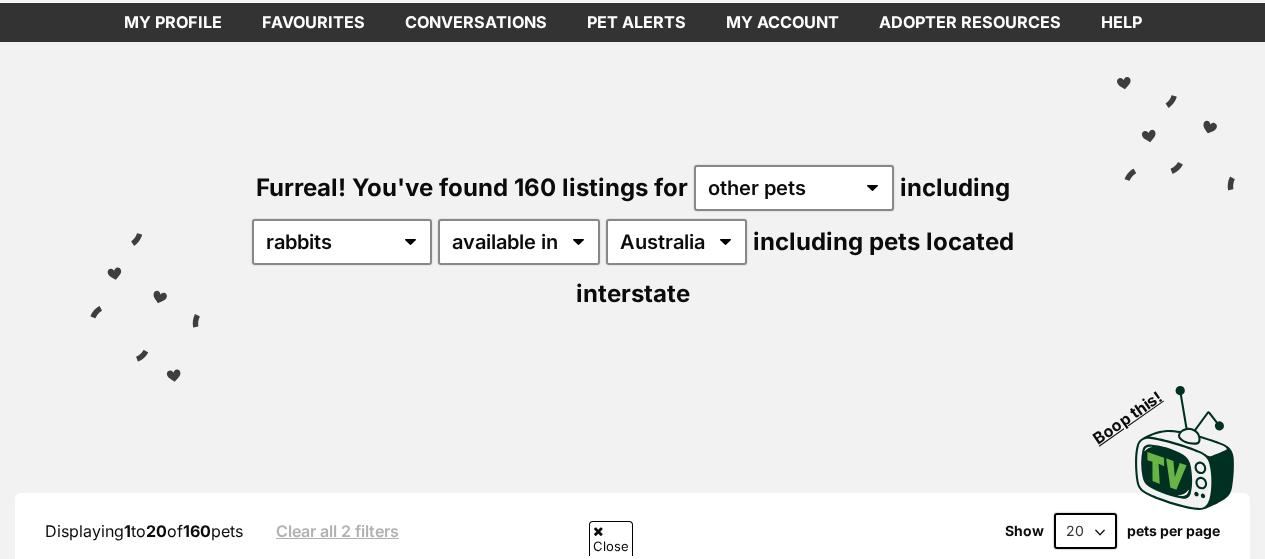 click on "Furreal! You've found 160 listings for
any type of pet
cats
dogs
other pets
including
all other pets
Birds
Chickens
Cows
Ducks
Ferrets
Fowls
Goats
Gooses
Guinea Pigs
Horses
Mice
Pigs
Rabbits
Rats
Reptiles
Sheep
available in
located in
Australia
ACT
NSW
SA
TAS
VIC
WA
including pets located interstate" at bounding box center [632, 205] 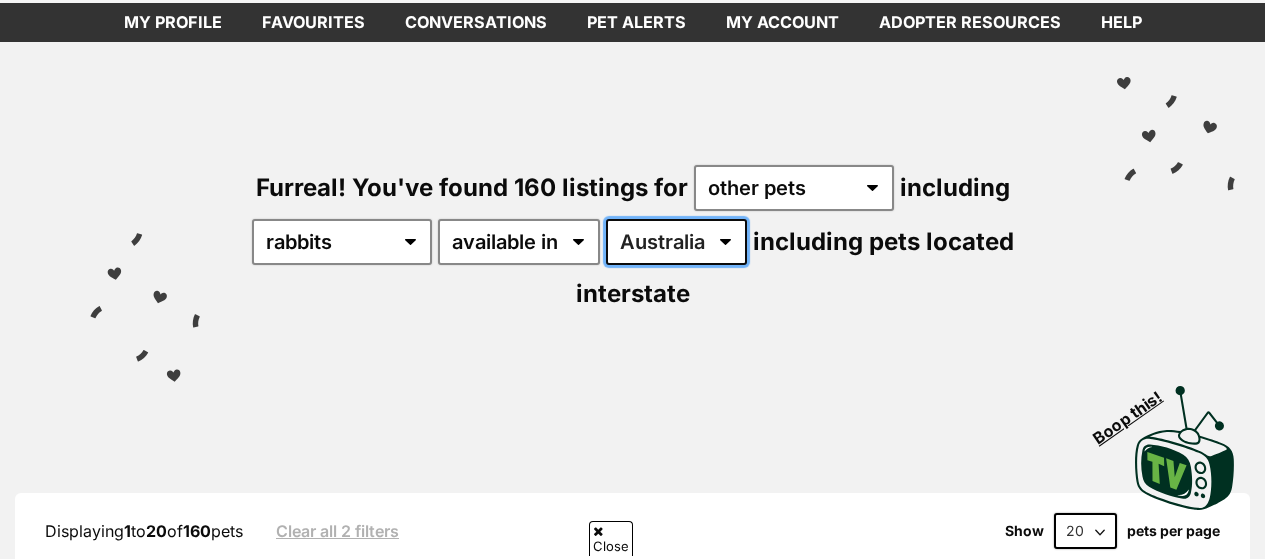 click on "Australia
ACT
NSW
SA
TAS
VIC
WA" at bounding box center (676, 242) 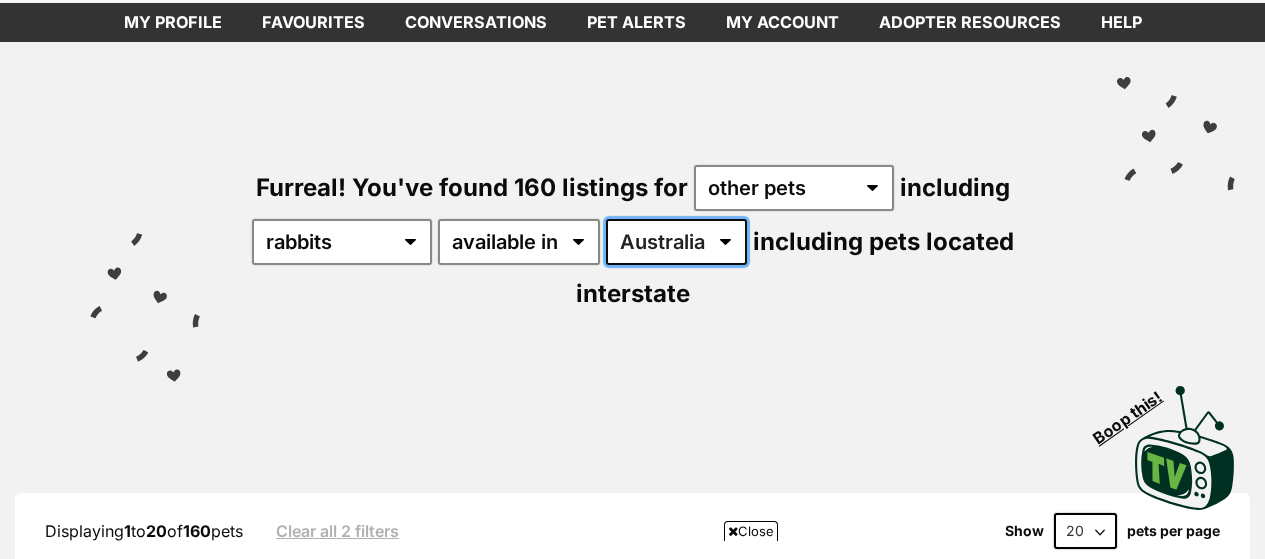 click on "Australia
ACT
NSW
SA
TAS
VIC
WA" at bounding box center [676, 242] 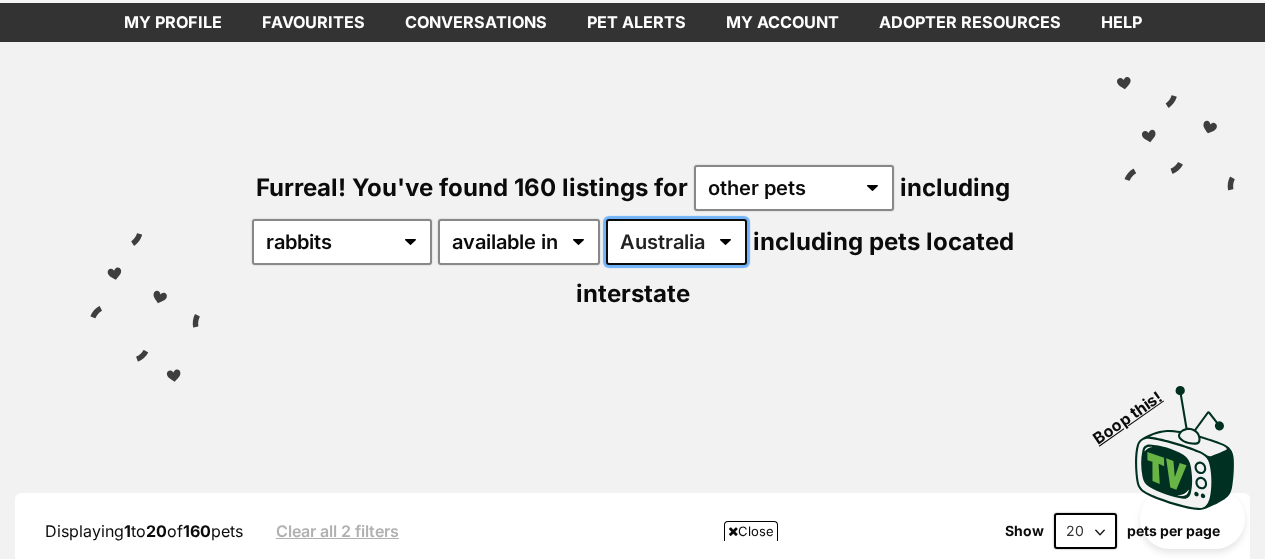 click on "Australia
ACT
NSW
SA
TAS
VIC
WA" at bounding box center [676, 242] 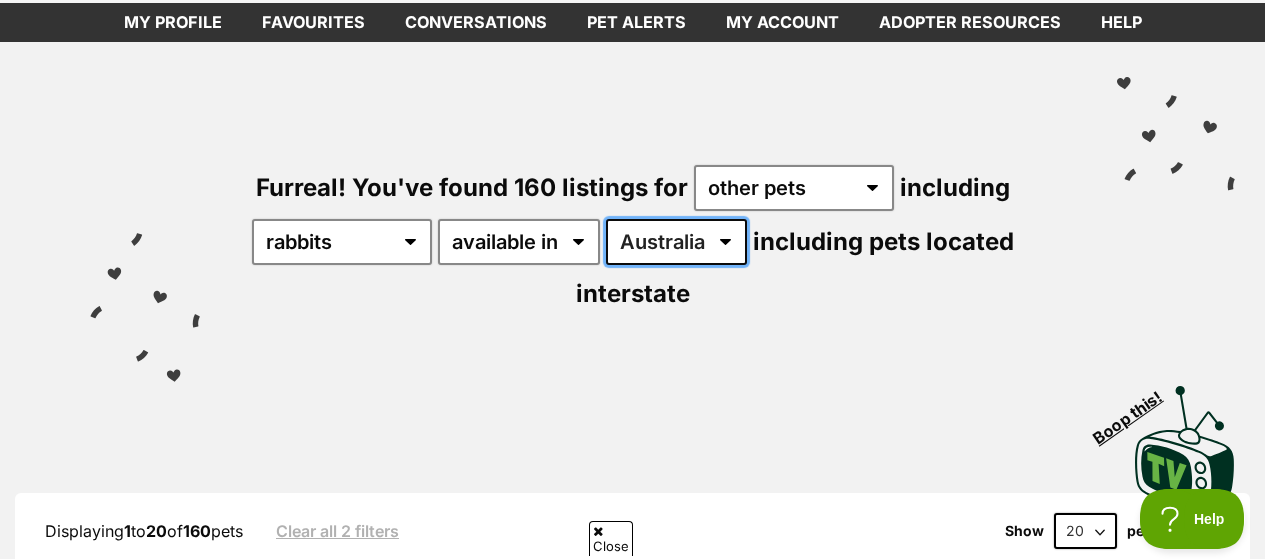 scroll, scrollTop: 0, scrollLeft: 0, axis: both 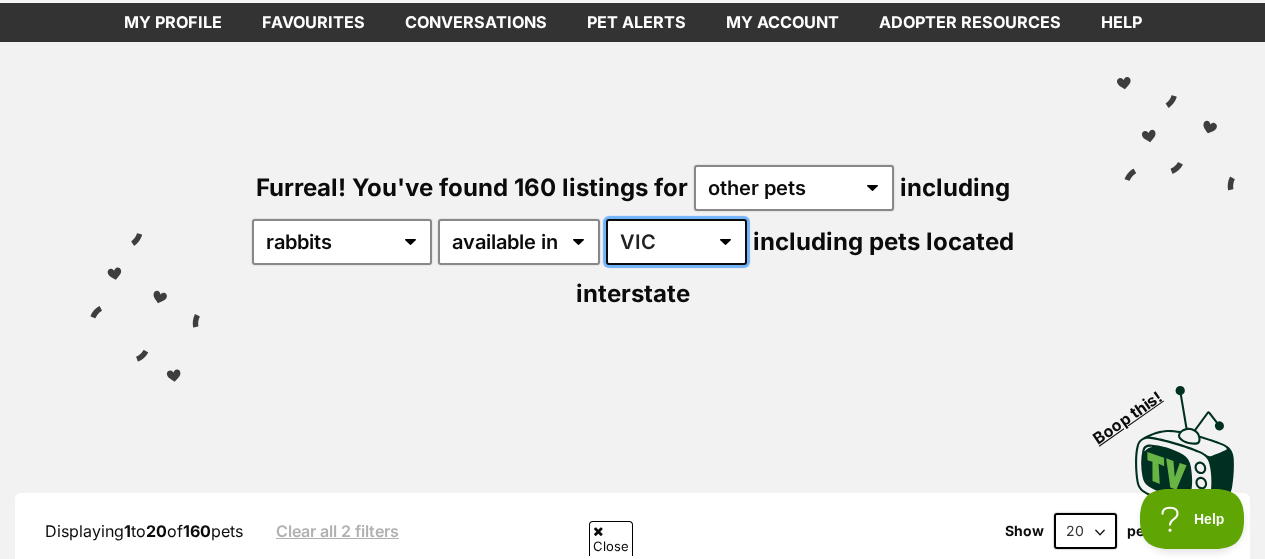 click on "Australia
ACT
NSW
SA
TAS
VIC
WA" at bounding box center (676, 242) 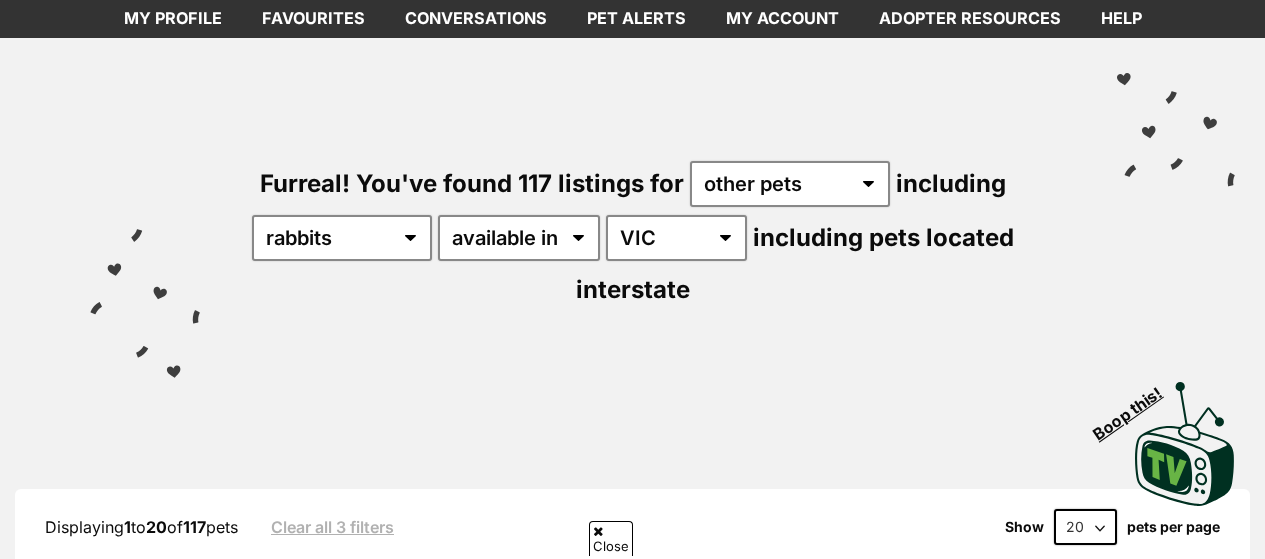 scroll, scrollTop: 104, scrollLeft: 0, axis: vertical 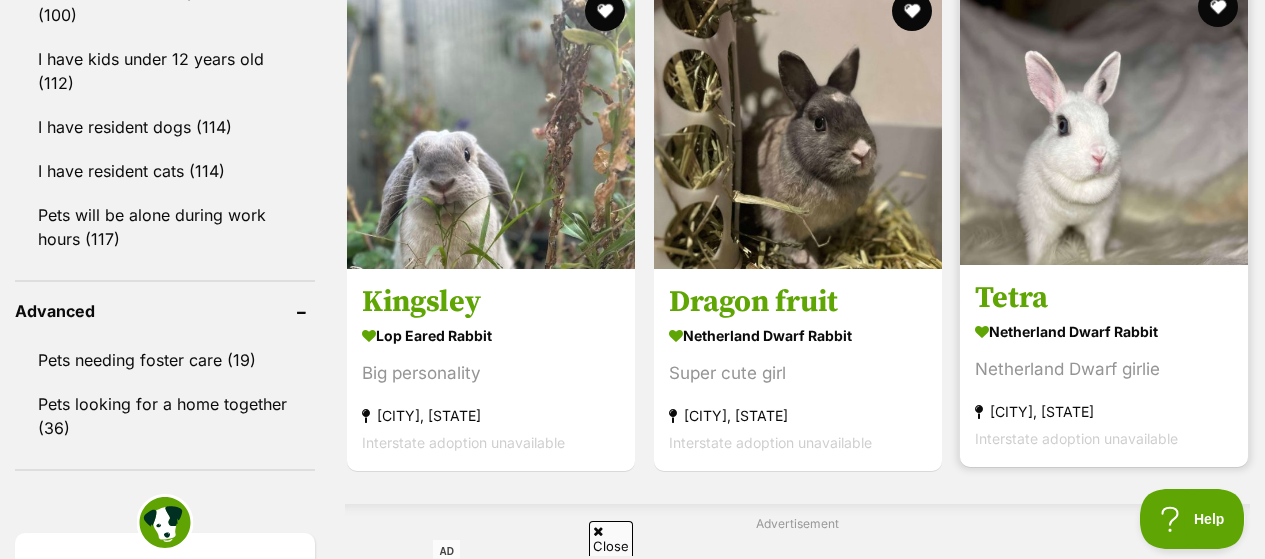 click on "Tetra" at bounding box center (1104, 299) 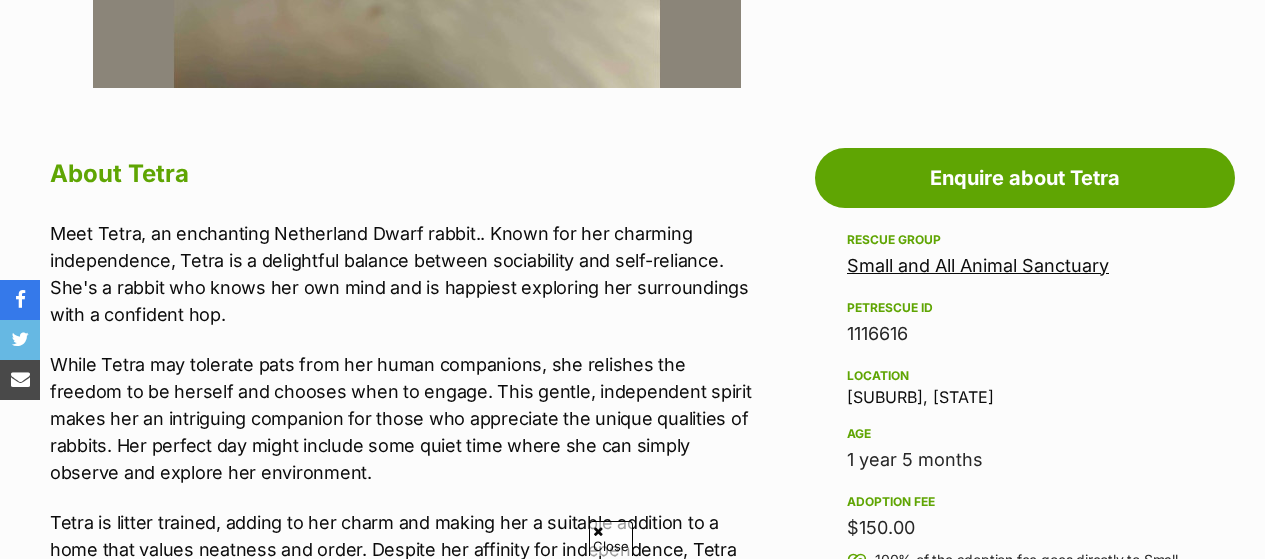 scroll, scrollTop: 1001, scrollLeft: 0, axis: vertical 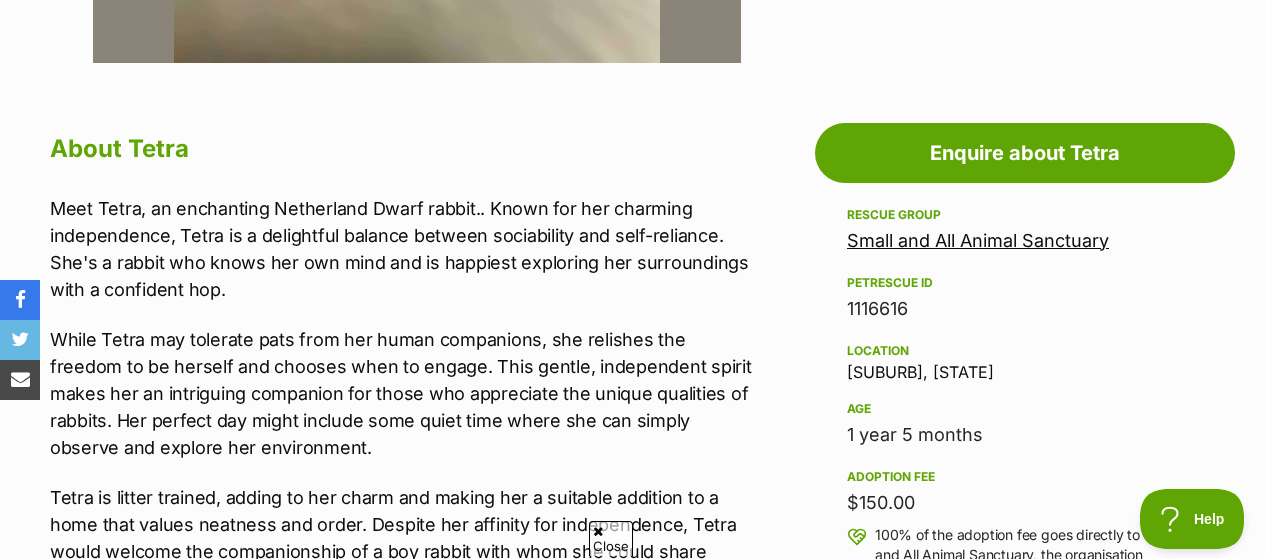 click on "Meet Tetra, an enchanting Netherland Dwarf rabbit.. Known for her charming independence, Tetra is a delightful balance between sociability and self-reliance. She's a rabbit who knows her own mind and is happiest exploring her surroundings with a confident hop." at bounding box center [401, 249] 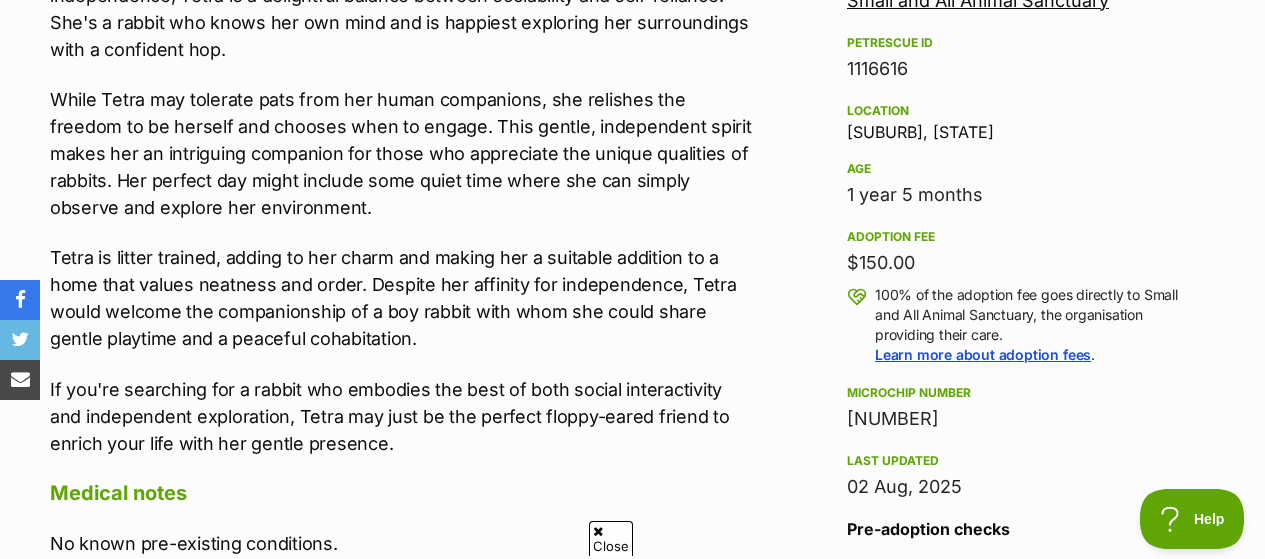 scroll, scrollTop: 1897, scrollLeft: 0, axis: vertical 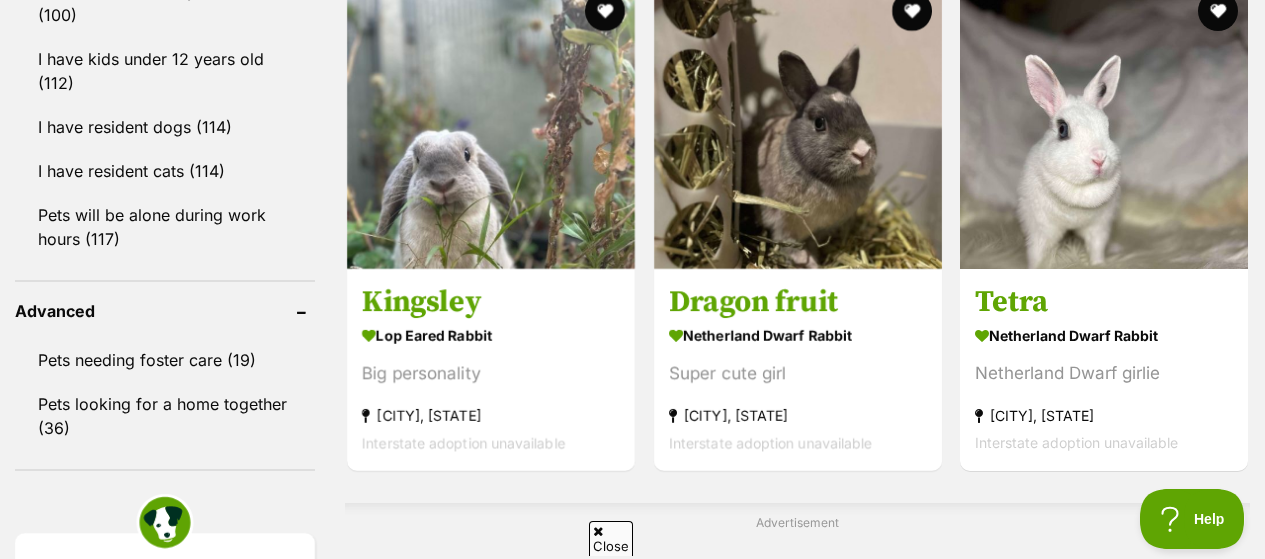 click on "Displaying  1  to  20  of  117  pets
Clear all 3 filters
Show 20 40 60 pets per page
Visit PetRescue TV (external site)
Boop this!
Refine your search
Search for a pet
Search
Species
Cats ([NUMBER])
Dogs ([NUMBER])
Other Pets ([NUMBER])
Birds ([NUMBER])
Chickens ([NUMBER])
Cows ([NUMBER])
Ducks ([NUMBER])
Goats ([NUMBER])
Guinea Pigs ([NUMBER])
Horses ([NUMBER])
Mice ([NUMBER])
Pigs ([NUMBER])
Rabbits ([NUMBER])
Rats ([NUMBER])
Sheep ([NUMBER])
State
ACT ([NUMBER])
NSW ([NUMBER])
SA ([NUMBER])
TAS ([NUMBER])
VIC ([NUMBER])
WA ([NUMBER])
Include pets available for interstate adoption
Pets near me within
10km
25km
50km
100km
250km
50km
of
Update
Gender
Male ([NUMBER])
Female ([NUMBER])
About my home" at bounding box center [632, 309] 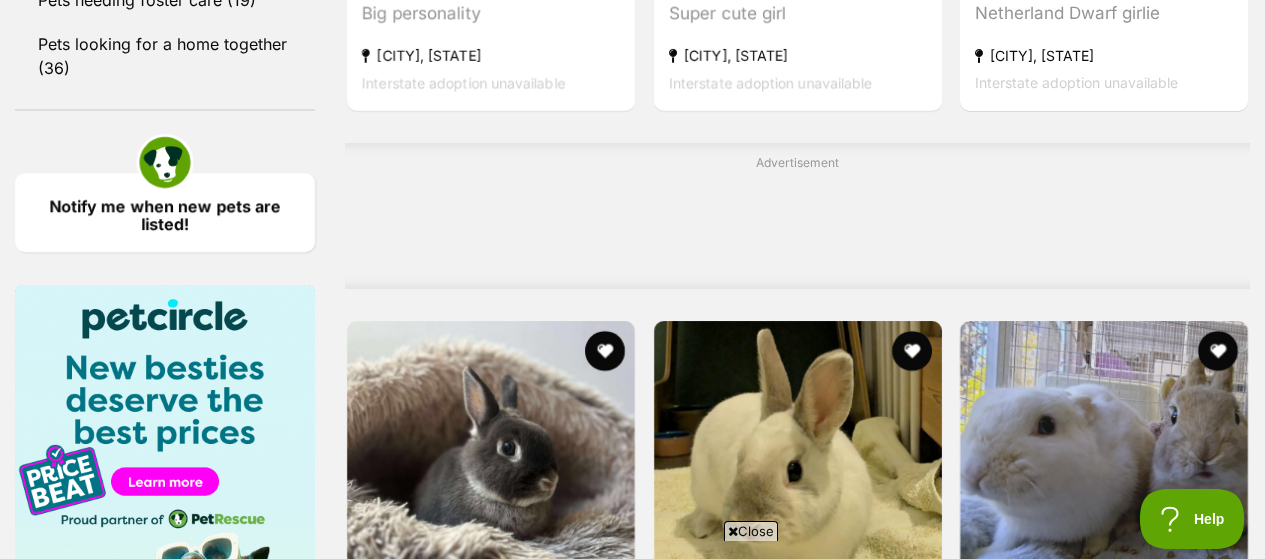 scroll, scrollTop: 2879, scrollLeft: 0, axis: vertical 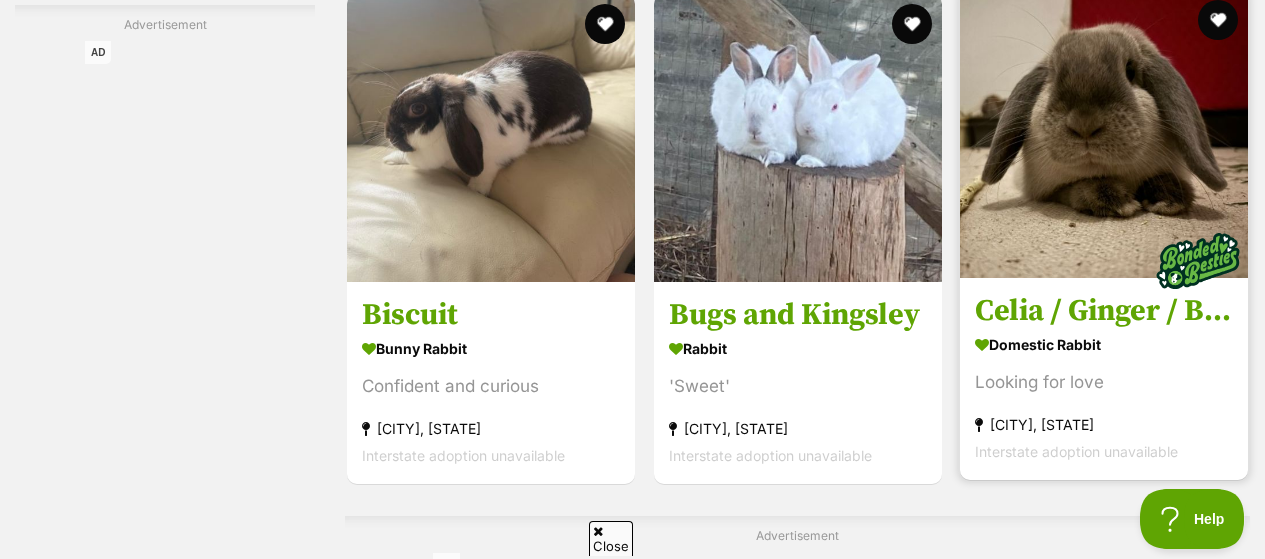 click on "Celia / Ginger / Bonnie" at bounding box center (1104, 311) 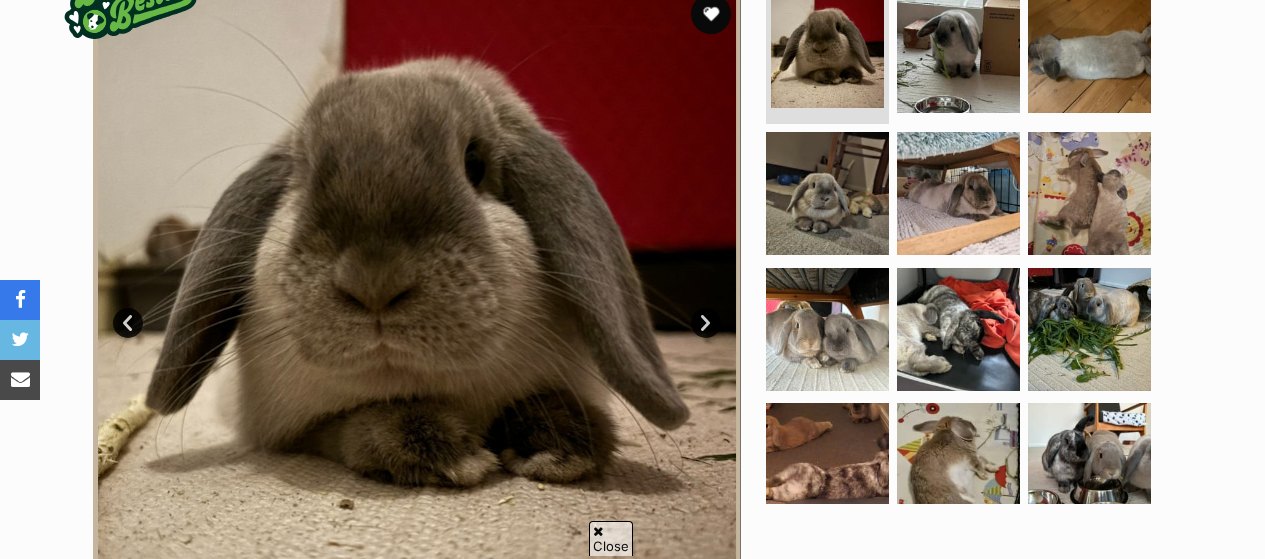 scroll, scrollTop: 0, scrollLeft: 0, axis: both 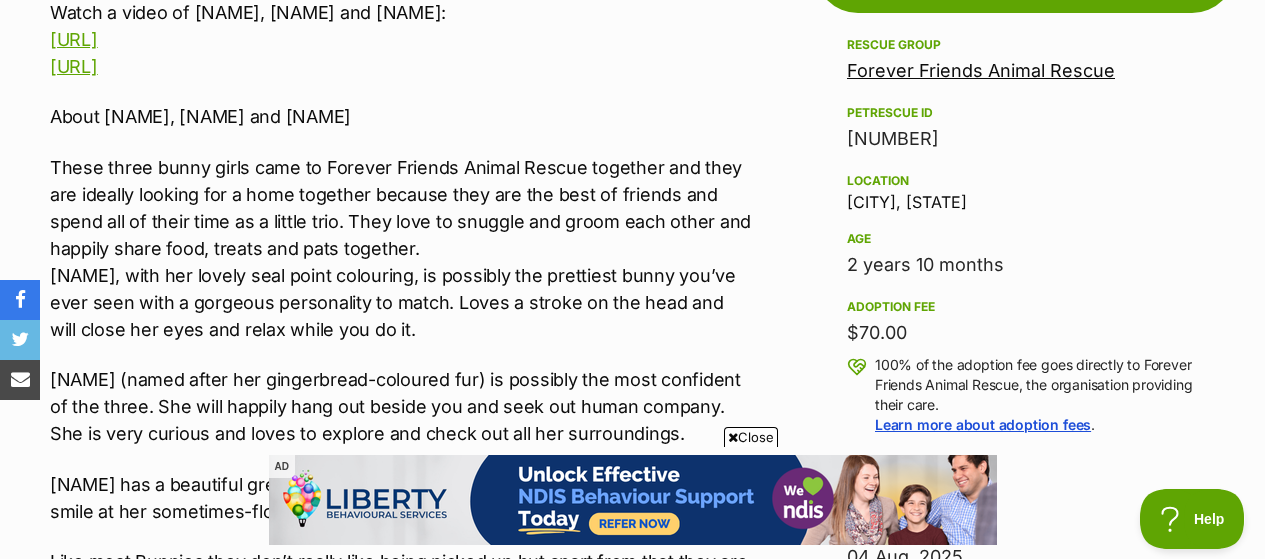 click on "These three bunny girls came to Forever Friends Animal Rescue together and they are ideally looking for a home together because they are the best of friends and spend all of their time as a little trio. They love to snuggle and groom each other and happily share food, treats and pats together.
[NAME], with her lovely seal point colouring, is possibly the prettiest bunny you’ve ever seen with a gorgeous personality to match. Loves a stroke on the head and will close her eyes and relax while you do it." at bounding box center [401, 248] 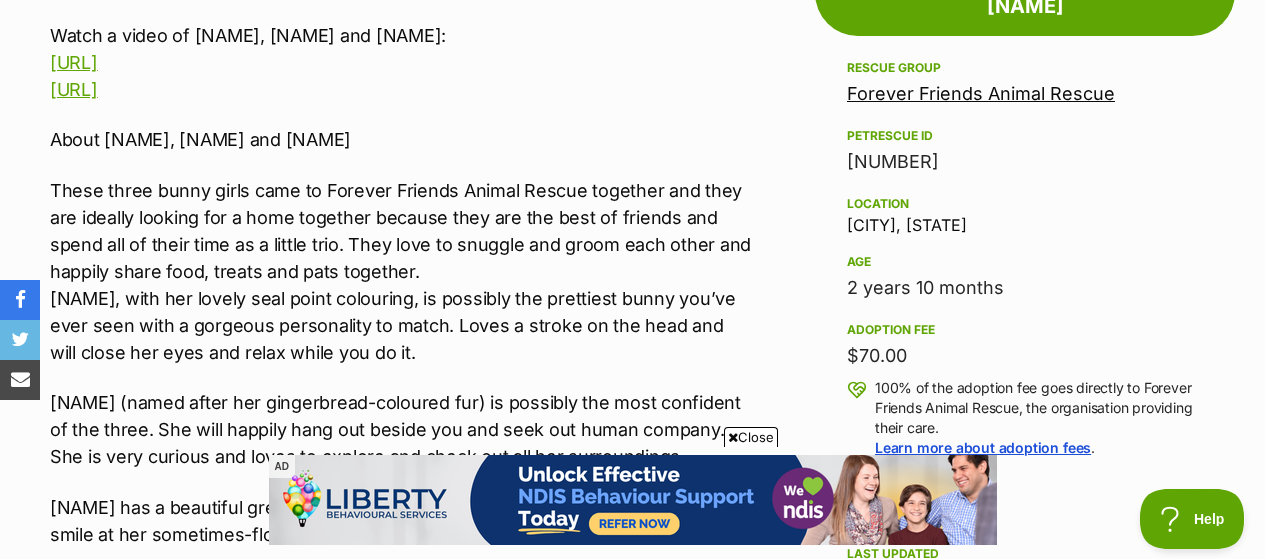 click on "These three bunny girls came to Forever Friends Animal Rescue together and they are ideally looking for a home together because they are the best of friends and spend all of their time as a little trio. They love to snuggle and groom each other and happily share food, treats and pats together.
[NAME], with her lovely seal point colouring, is possibly the prettiest bunny you’ve ever seen with a gorgeous personality to match. Loves a stroke on the head and will close her eyes and relax while you do it." at bounding box center [401, 271] 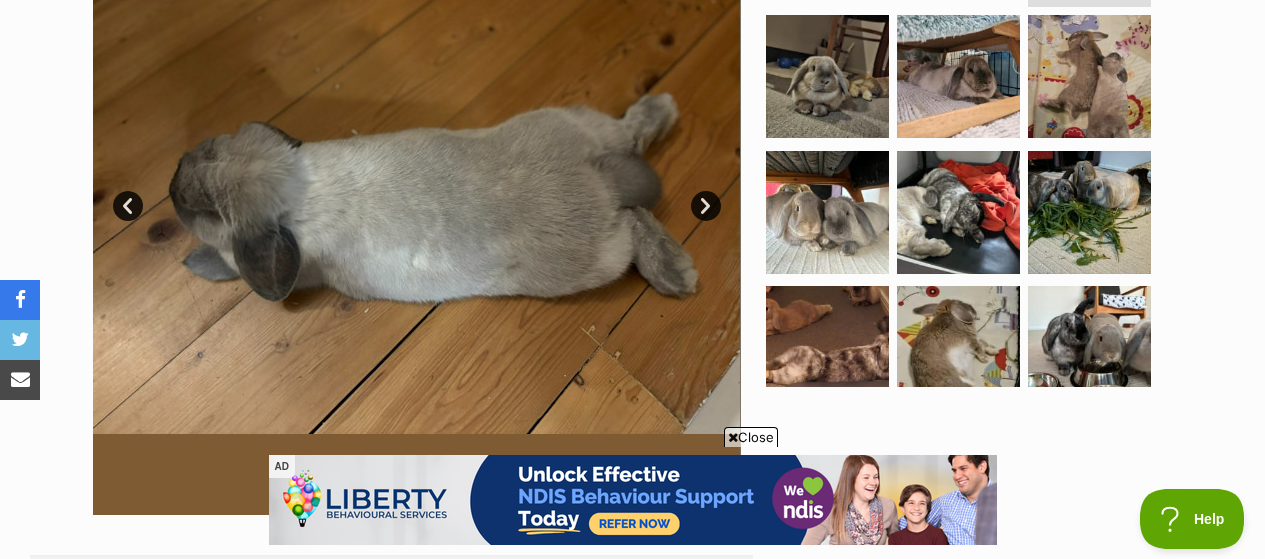 scroll, scrollTop: 554, scrollLeft: 0, axis: vertical 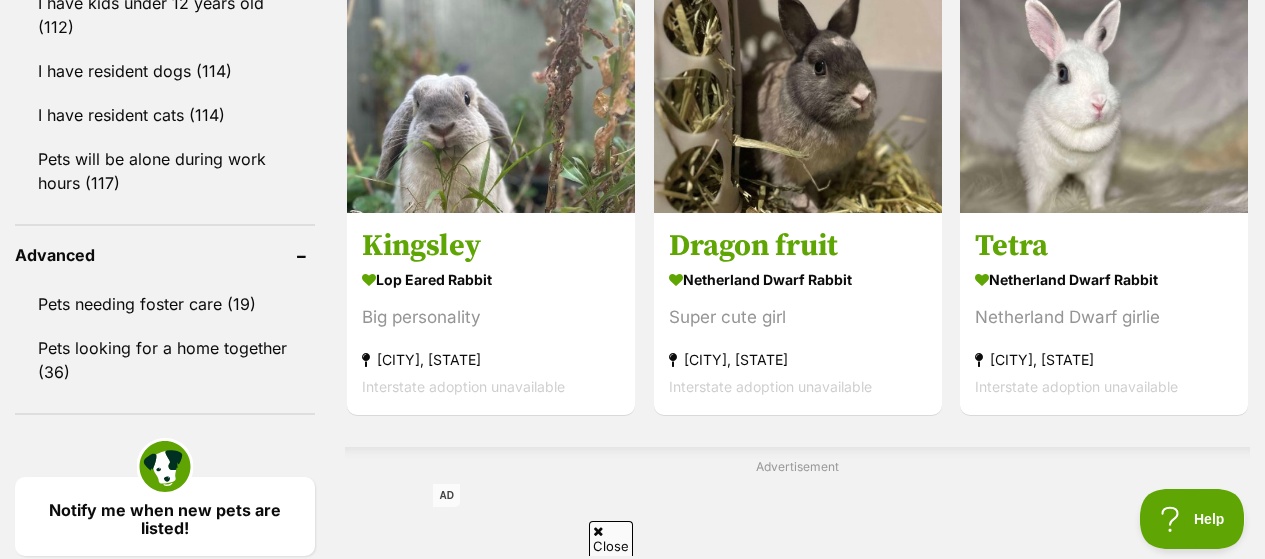 click on "Displaying  1  to  20  of  117  pets
Clear all 3 filters
Show 20 40 60 pets per page
Visit PetRescue TV (external site)
Boop this!
Refine your search
Search for a pet
Search
Species
Cats (1,724)
Dogs (882)
Other Pets (213)
Birds (48)
Chickens (4)
Cows (3)
Ducks (2)
Goats (1)
Guinea Pigs (6)
Horses (3)
Mice (20)
Pigs (3)
Rabbits (117)
Rats (2)
Sheep (4)
State
ACT (3)
NSW (20)
SA (10)
TAS (7)
VIC (117)
WA (6)
Include pets available for interstate adoption
Pets near me within
10km
25km
50km
100km
250km
50km
of
Update
Gender
Male (59)
Female (58)
About my home" at bounding box center [632, 254] 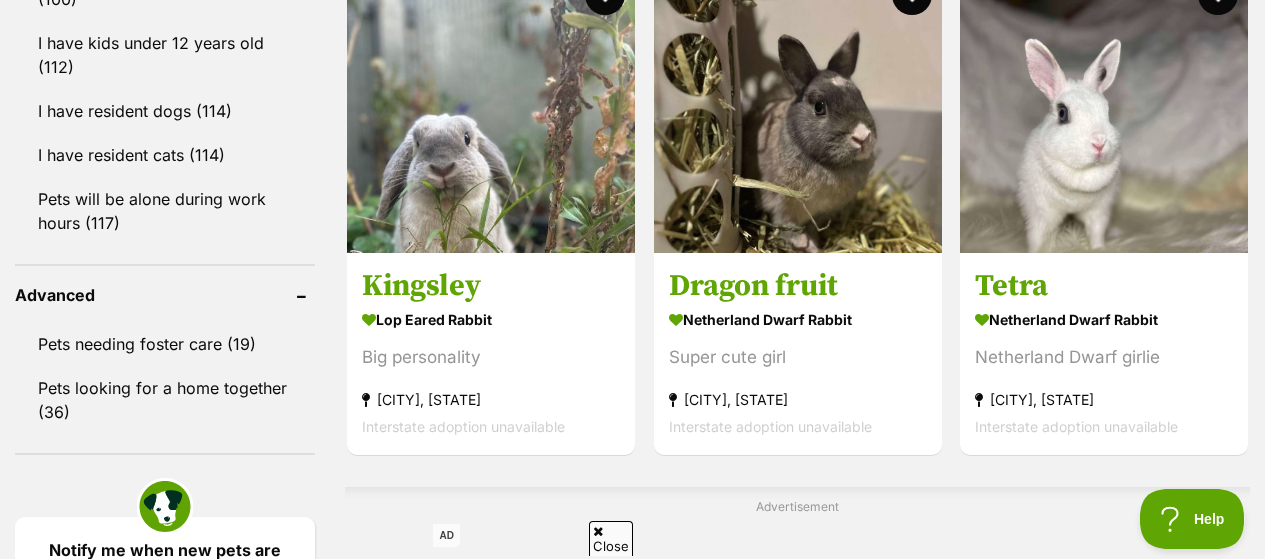 scroll, scrollTop: 2495, scrollLeft: 0, axis: vertical 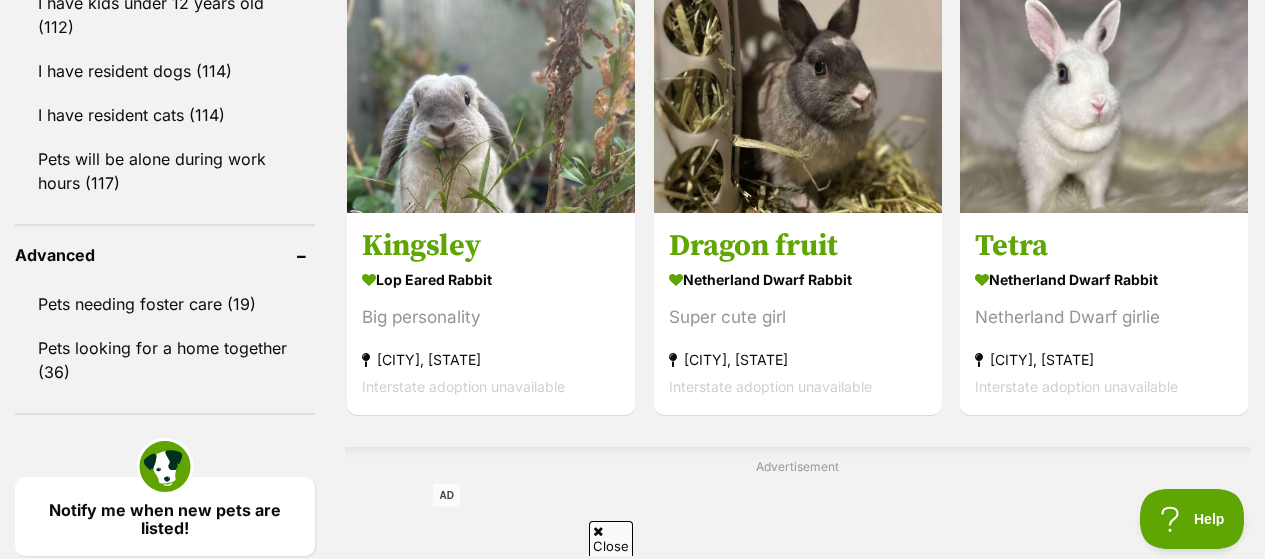 click on "Displaying  1  to  20  of  117  pets
Clear all 3 filters
Show 20 40 60 pets per page
Visit PetRescue TV (external site)
Boop this!
Refine your search
Search for a pet
Search
Species
Cats (1,724)
Dogs (882)
Other Pets (213)
Birds (48)
Chickens (4)
Cows (3)
Ducks (2)
Goats (1)
Guinea Pigs (6)
Horses (3)
Mice (20)
Pigs (3)
Rabbits (117)
Rats (2)
Sheep (4)
State
ACT (3)
NSW (20)
SA (10)
TAS (7)
VIC (117)
WA (6)
Include pets available for interstate adoption
Pets near me within
10km
25km
50km
100km
250km
50km
of
Update
Gender
Male (59)
Female (58)
About my home" at bounding box center (632, 254) 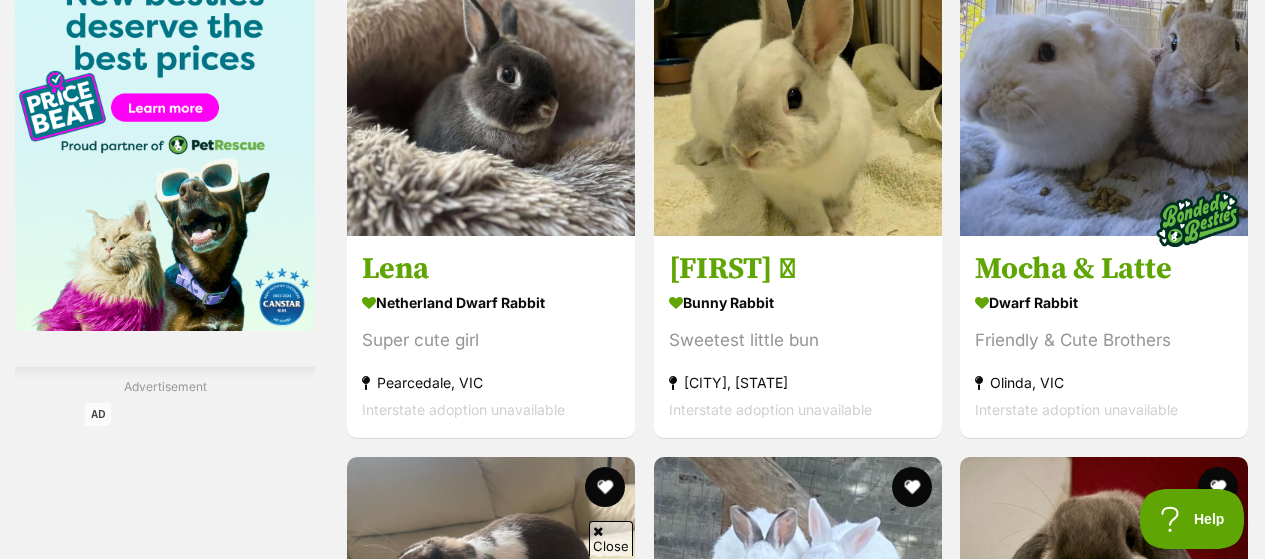 scroll, scrollTop: 3215, scrollLeft: 0, axis: vertical 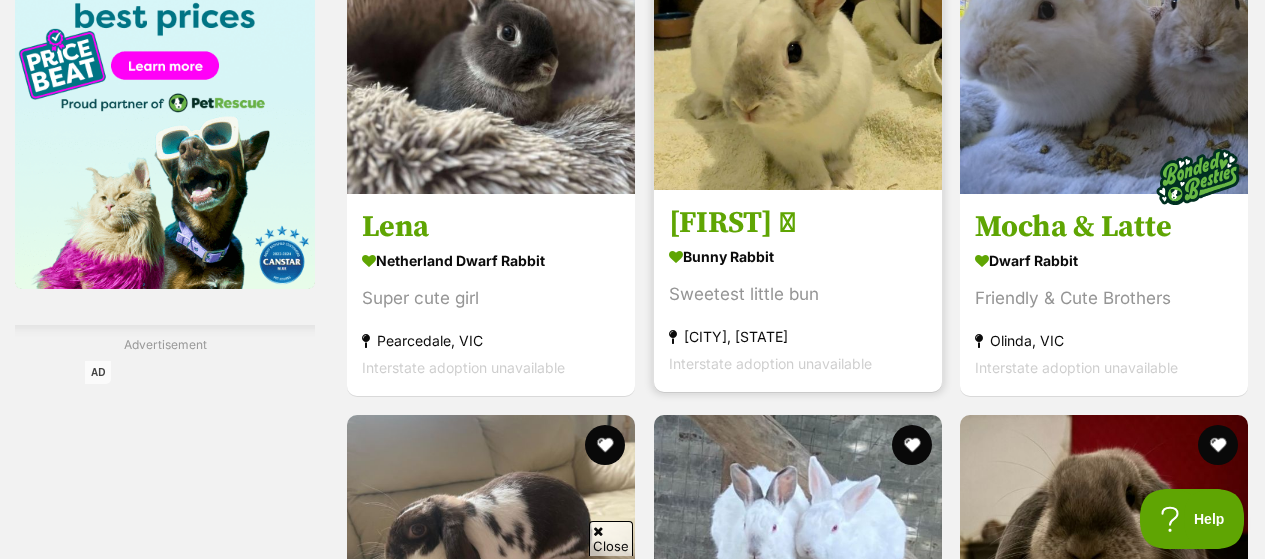 click on "[FIRST] 🩷" at bounding box center [798, 223] 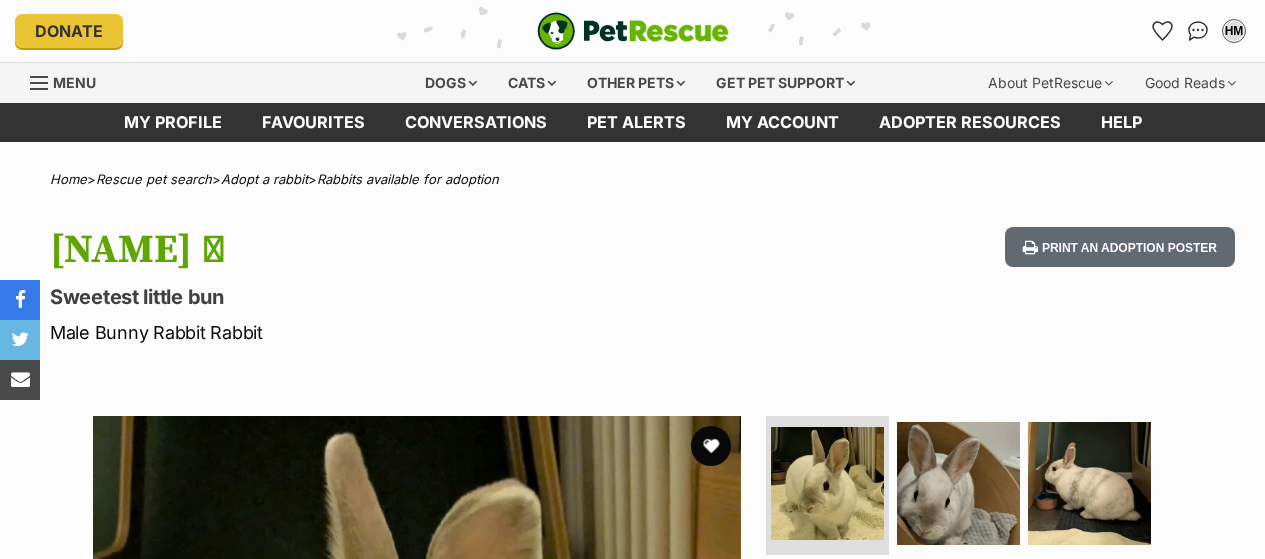 scroll, scrollTop: 0, scrollLeft: 0, axis: both 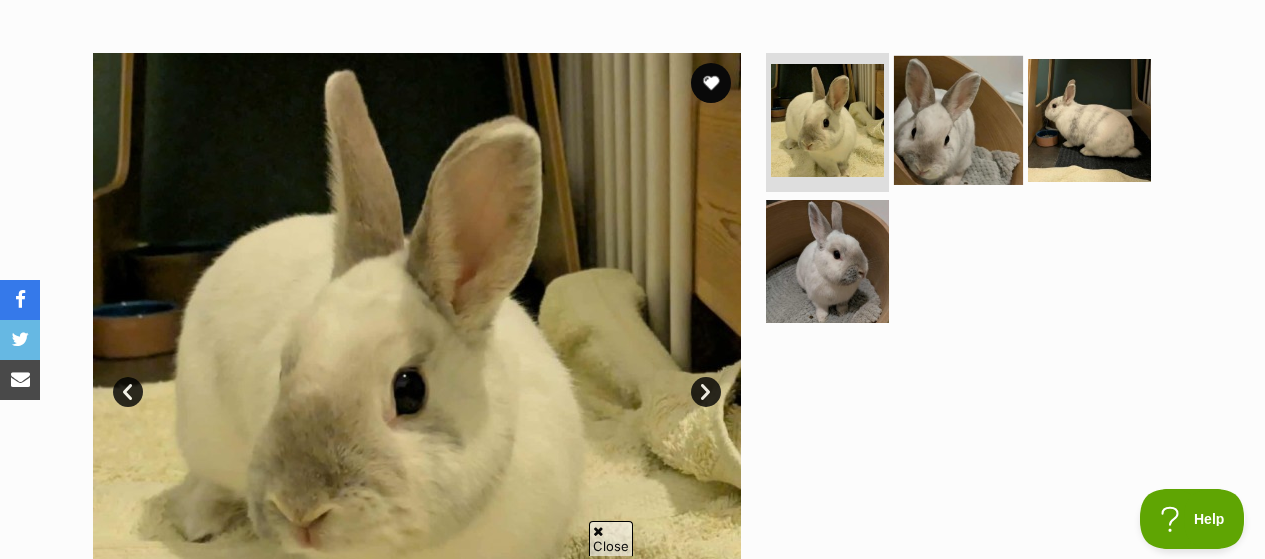 click at bounding box center (958, 119) 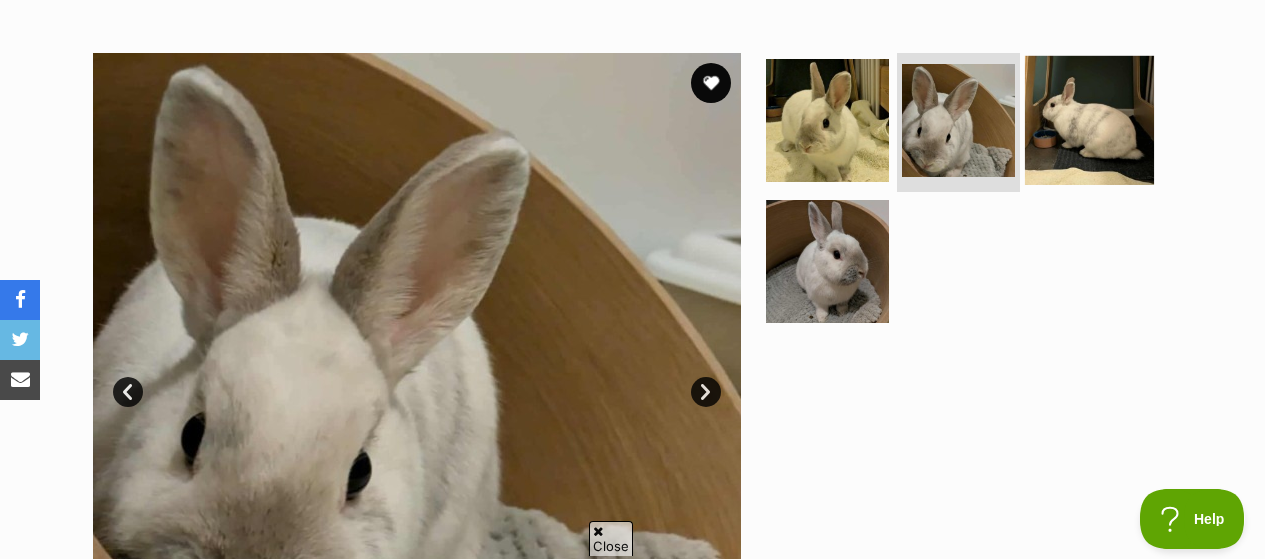 click at bounding box center [1089, 119] 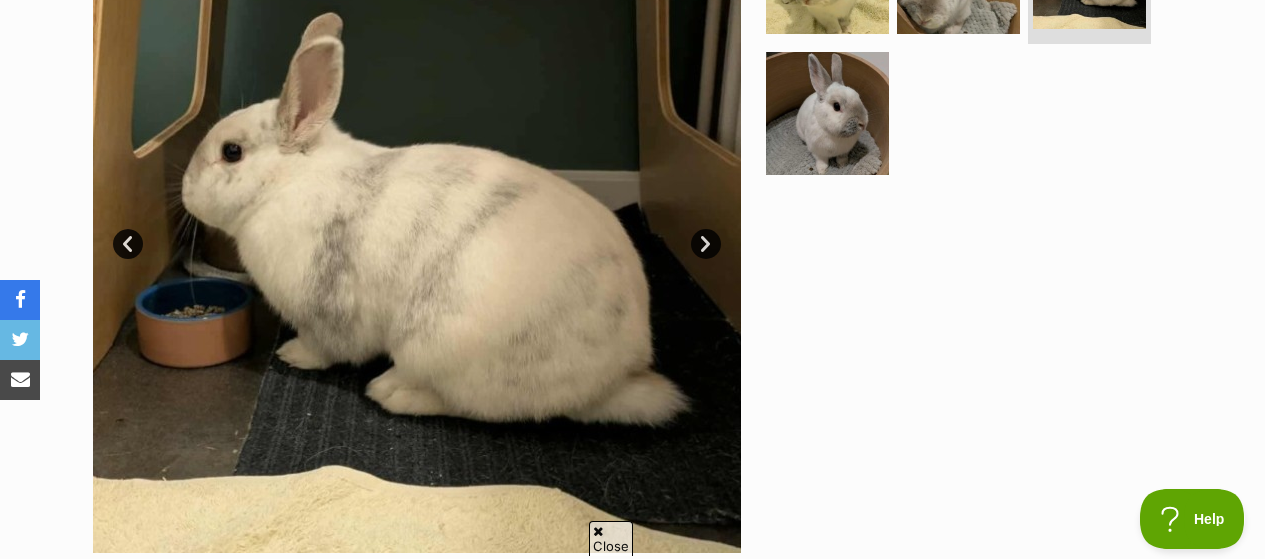 scroll, scrollTop: 509, scrollLeft: 0, axis: vertical 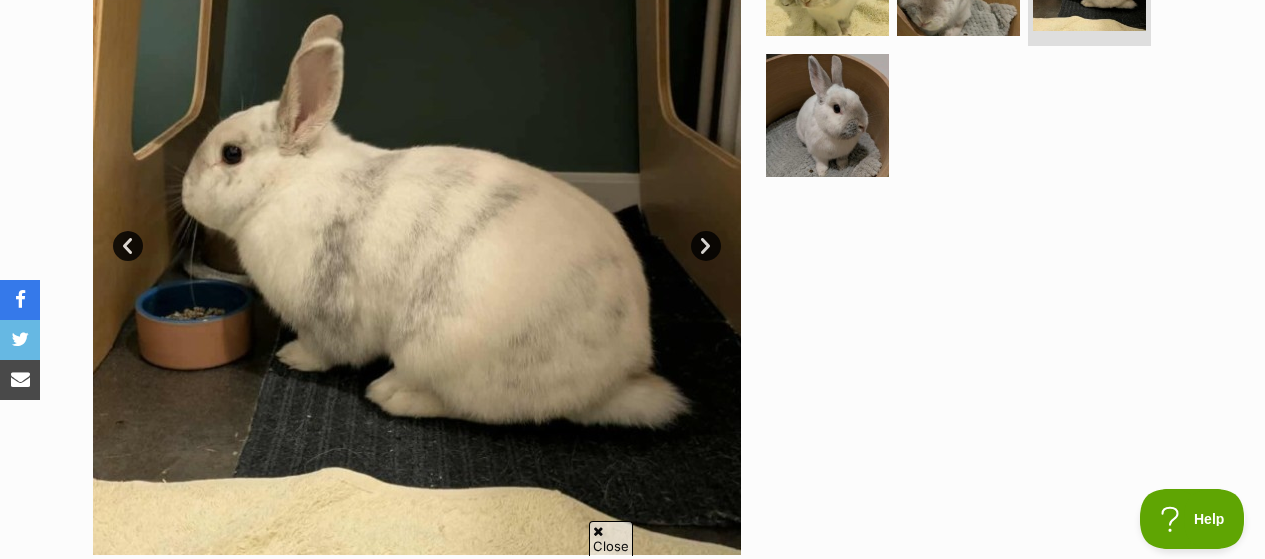 click on "Next" at bounding box center (706, 246) 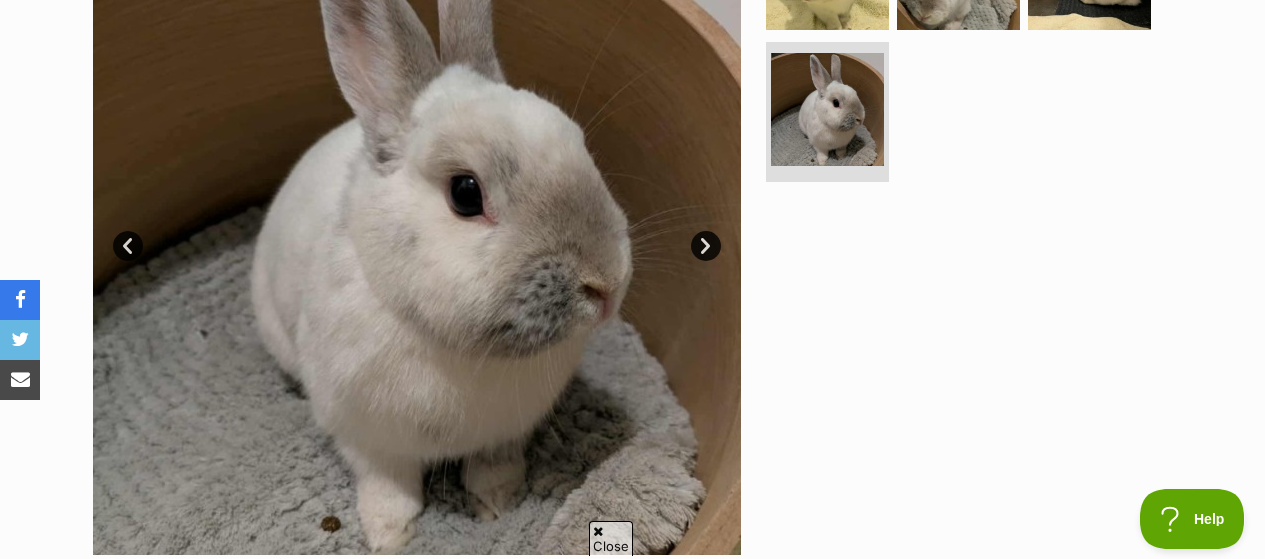 click on "Next" at bounding box center (706, 246) 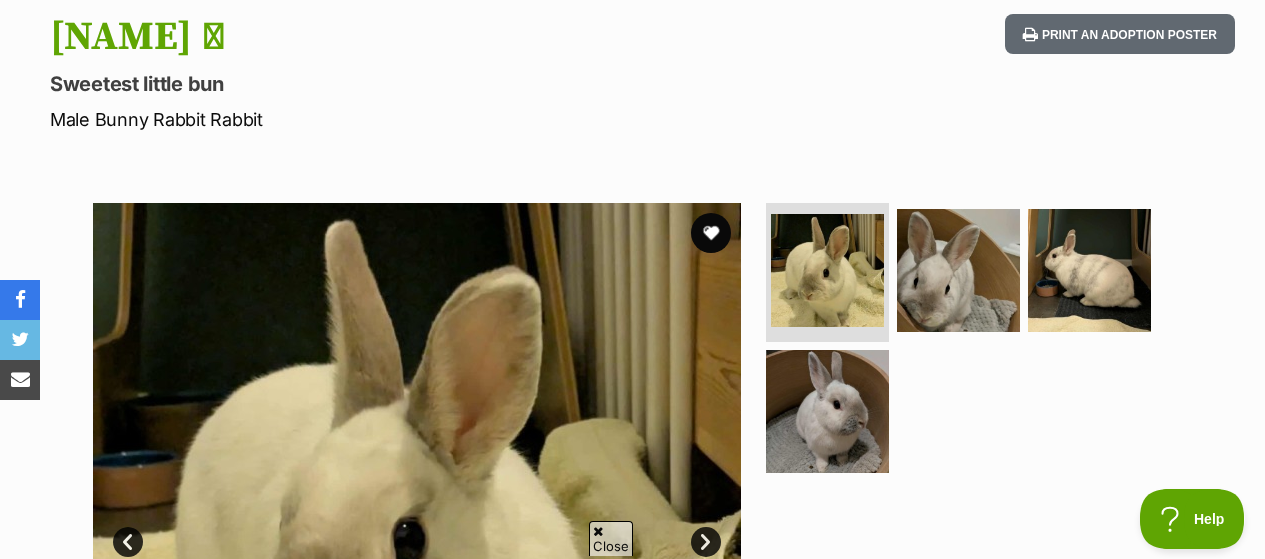 scroll, scrollTop: 216, scrollLeft: 0, axis: vertical 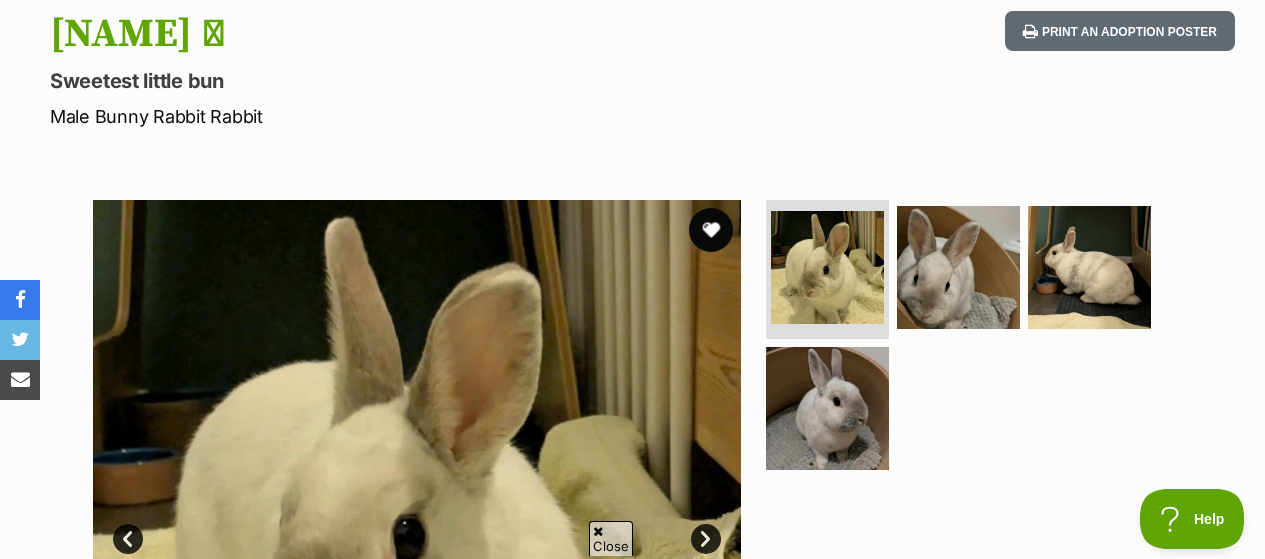 click at bounding box center [711, 230] 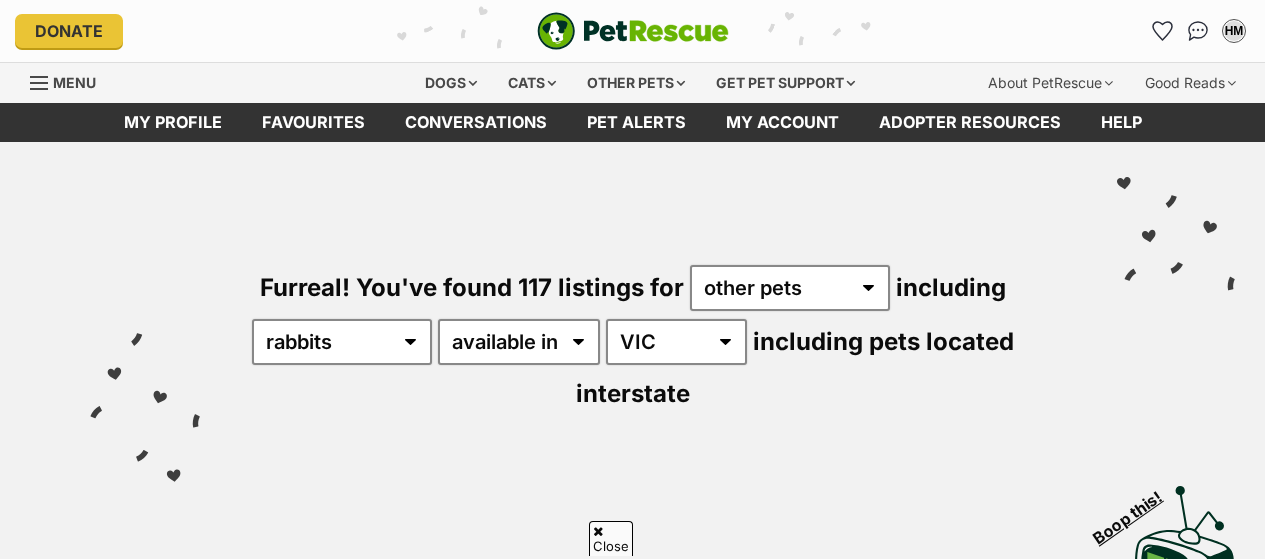scroll, scrollTop: 3224, scrollLeft: 0, axis: vertical 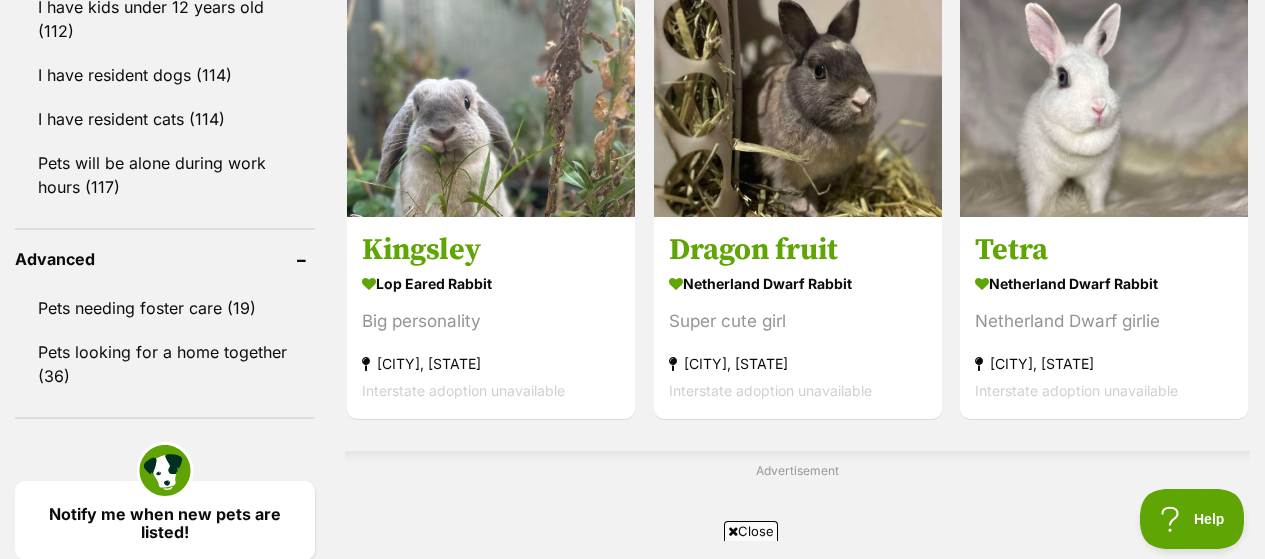 click on "Displaying  1  to  20  of  117  pets
Clear all 3 filters
Show 20 40 60 pets per page
Visit PetRescue TV (external site)
Boop this!
Refine your search
Search for a pet
Search
Species
Cats (1,724)
Dogs (882)
Other Pets (213)
Birds (48)
Chickens (4)
Cows (3)
Ducks (2)
Goats (1)
Guinea Pigs (6)
Horses (3)
Mice (20)
Pigs (3)
Rabbits (117)
Rats (2)
Sheep (4)
State
ACT (3)
NSW (20)
SA (10)
TAS (7)
VIC (117)
WA (6)
Include pets available for interstate adoption
Pets near me within
10km
25km
50km
100km
250km
50km
of
Update
Gender
Male (59)
Female (58)
About my home" at bounding box center (632, 257) 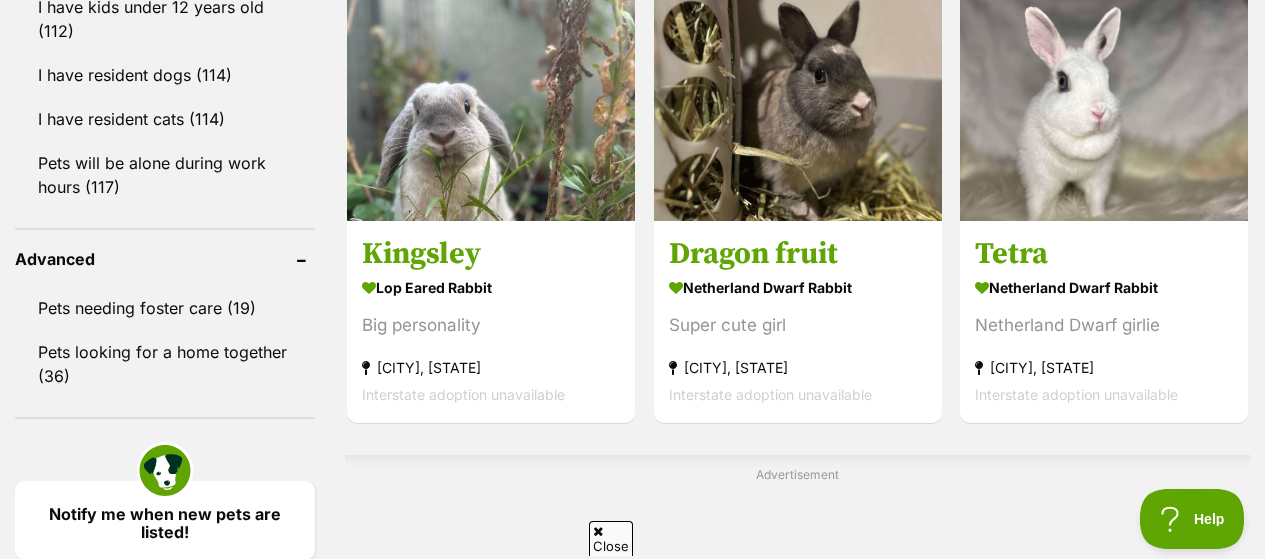 scroll, scrollTop: 0, scrollLeft: 0, axis: both 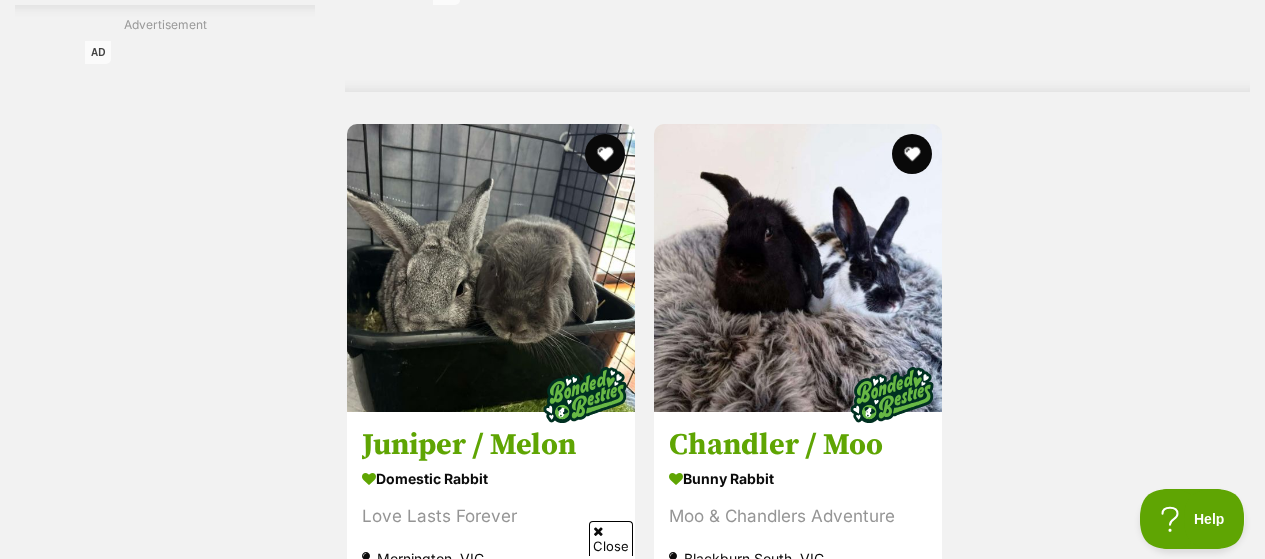 click on "Next" at bounding box center (798, 658) 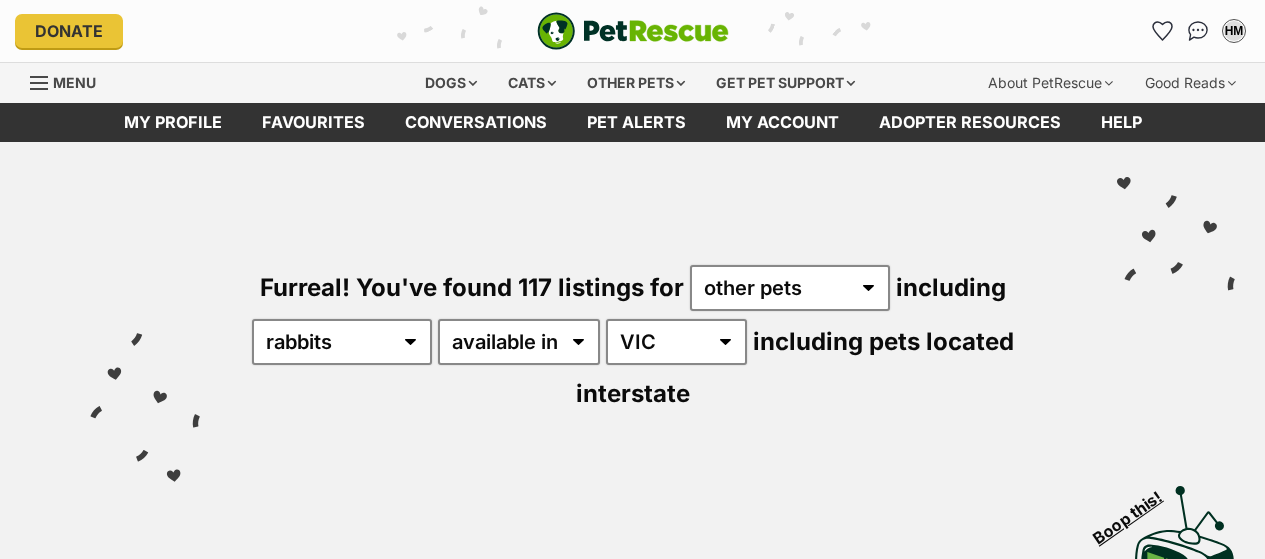scroll, scrollTop: 0, scrollLeft: 0, axis: both 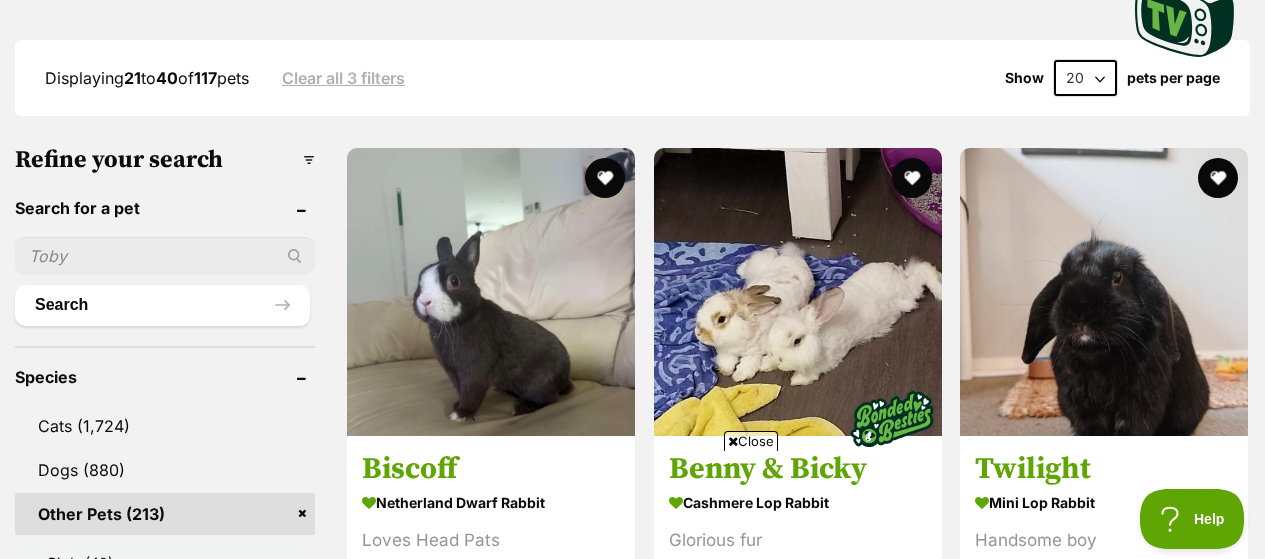 click on "20 40 60" at bounding box center (1085, 78) 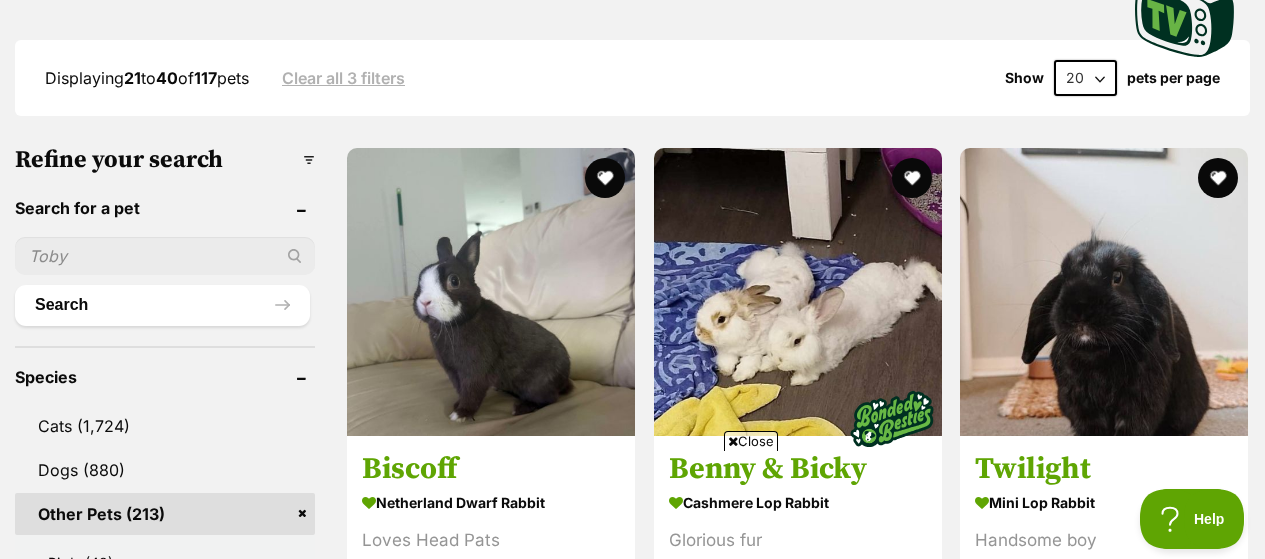 select on "60" 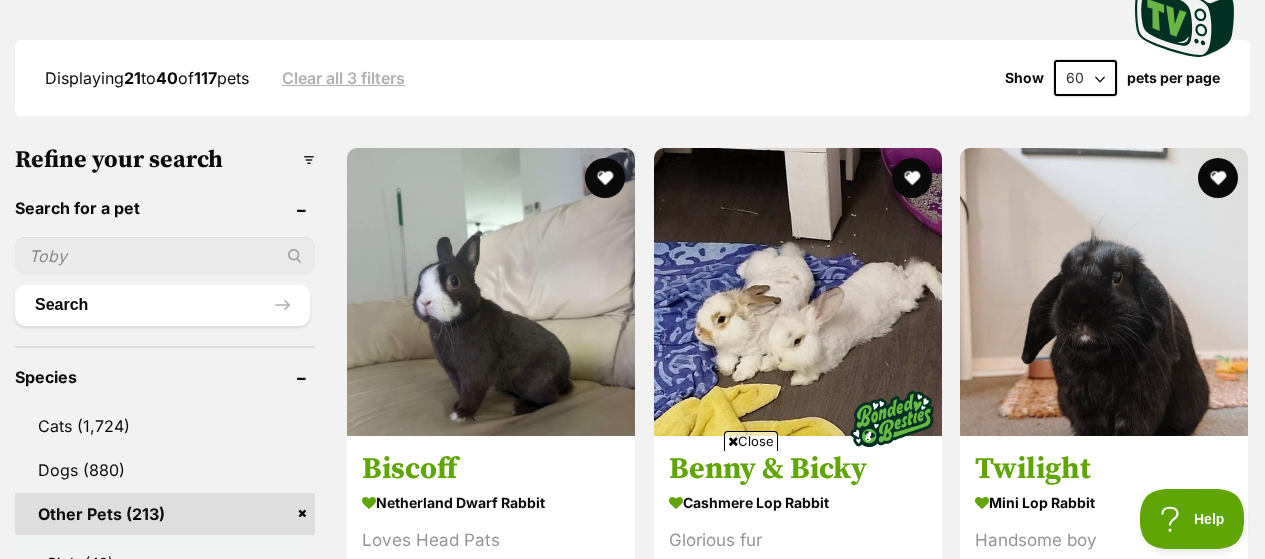 click on "20 40 60" at bounding box center (1085, 78) 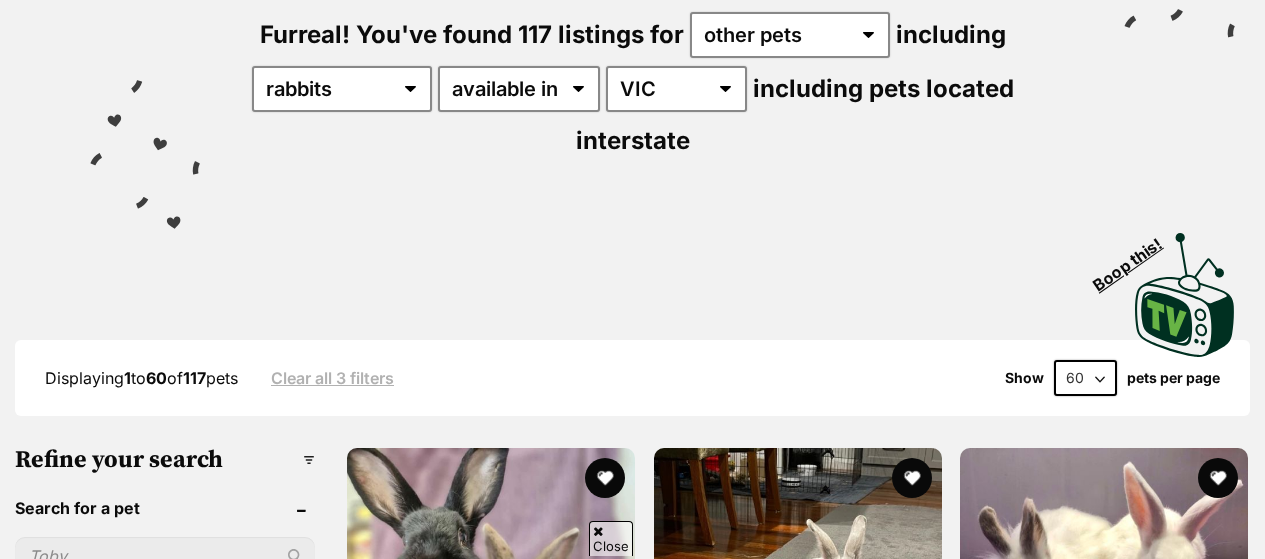 scroll, scrollTop: 508, scrollLeft: 0, axis: vertical 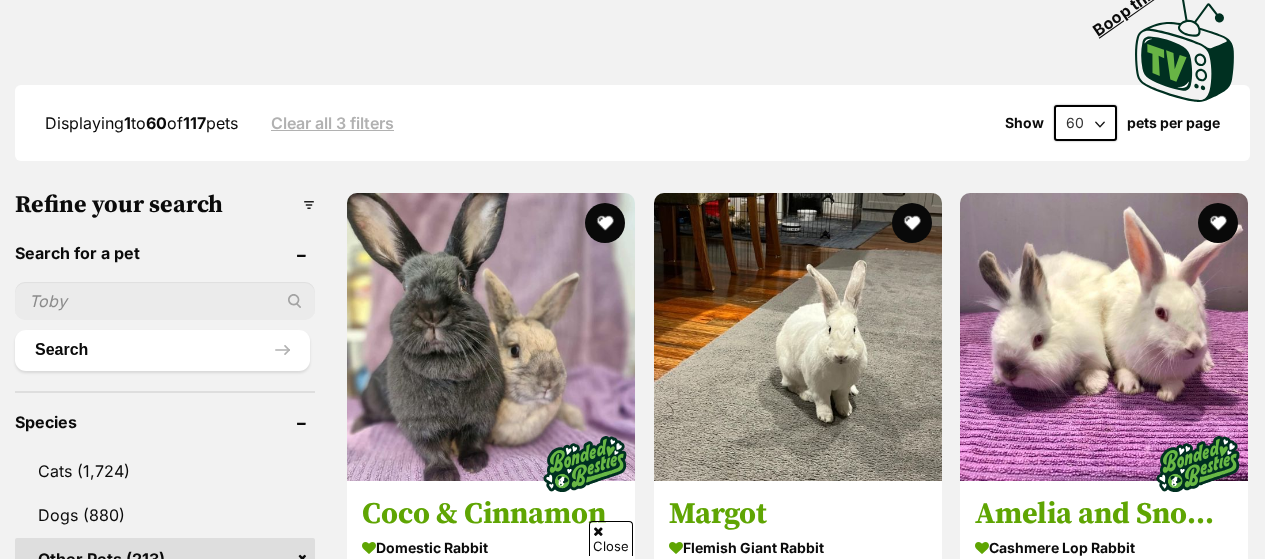 click on "Displaying  1  to  60  of  117  pets
Clear all 3 filters
Show 20 40 60 pets per page
Visit PetRescue TV (external site)
Boop this!
Refine your search
Search for a pet
Search
Species
Cats (1,724)
Dogs (880)
Other Pets (213)
Birds (48)
Chickens (4)
Cows (3)
Ducks (2)
Goats (1)
Guinea Pigs (6)
Horses (3)
Mice (20)
Pigs (3)
Rabbits (117)
Rats (2)
Sheep (4)
State
ACT (3)
NSW (20)
SA (10)
TAS (7)
VIC (117)
WA (6)
Include pets available for interstate adoption
Pets near me within
10km
25km
50km
100km
250km
50km
of
Update
Gender
Male (59)
Female (58)
About my home" at bounding box center (632, 6122) 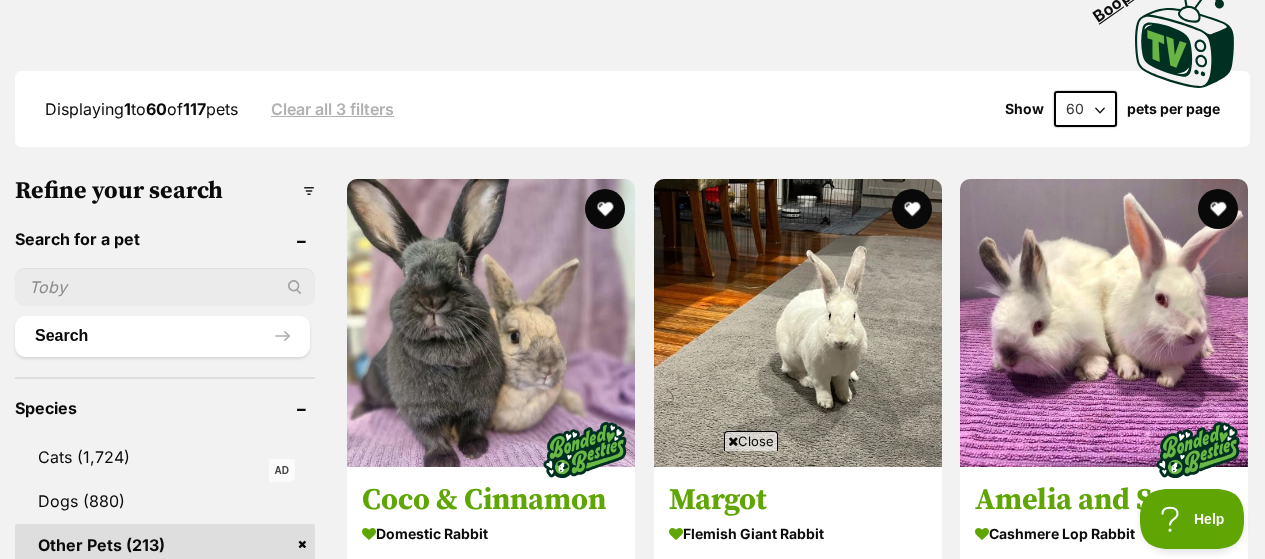 scroll, scrollTop: 729, scrollLeft: 0, axis: vertical 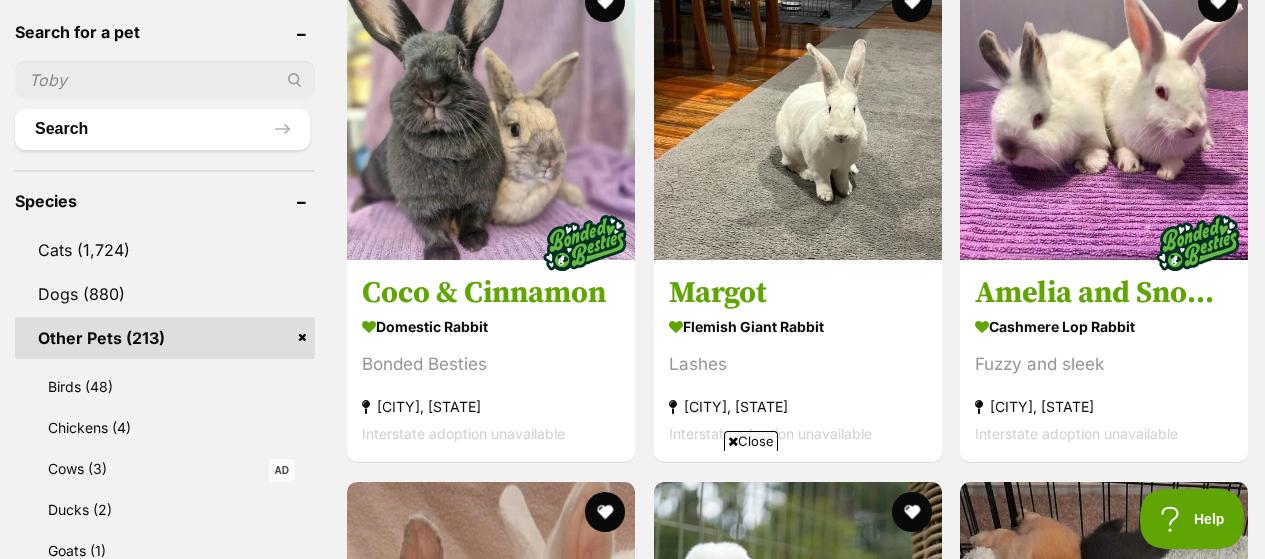click on "Displaying  1  to  60  of  117  pets
Clear all 3 filters
Show 20 40 60 pets per page
Visit PetRescue TV (external site)
Boop this!
Refine your search
Search for a pet
Search
Species
Cats (1,724)
Dogs (880)
Other Pets (213)
Birds (48)
Chickens (4)
Cows (3)
Ducks (2)
Goats (1)
Guinea Pigs (6)
Horses (3)
Mice (20)
Pigs (3)
Rabbits (117)
Rats (2)
Sheep (4)
State
ACT (3)
NSW (20)
SA (10)
TAS (7)
VIC (117)
WA (6)
Include pets available for interstate adoption
Pets near me within
10km
25km
50km
100km
250km
50km
of
Update
Gender
Male (59)
Female (58)
About my home" at bounding box center [632, 5903] 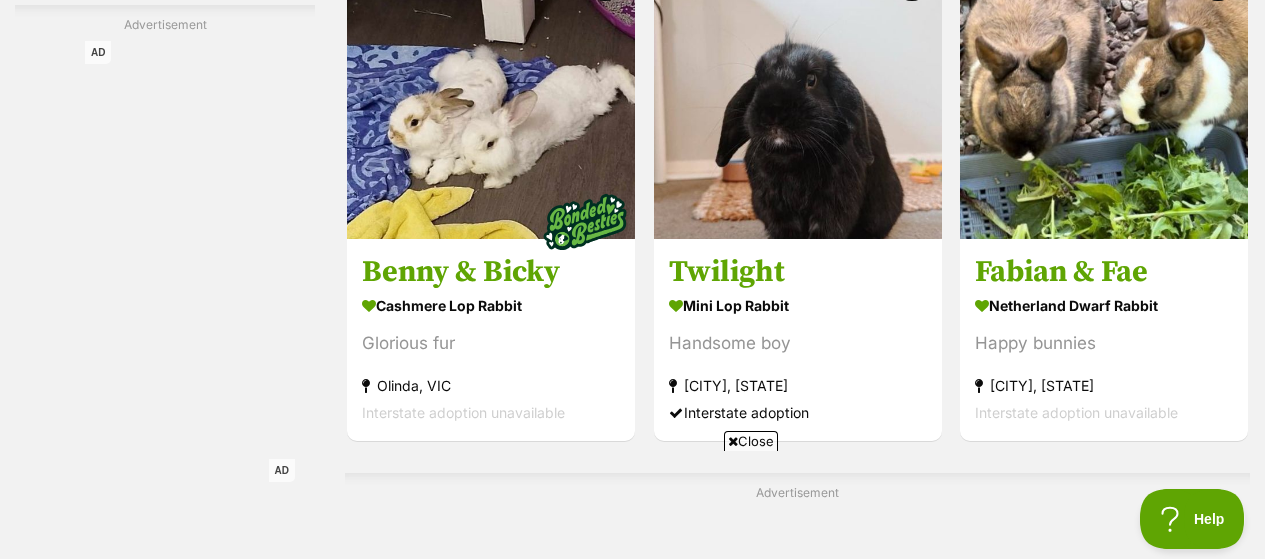 scroll, scrollTop: 4849, scrollLeft: 0, axis: vertical 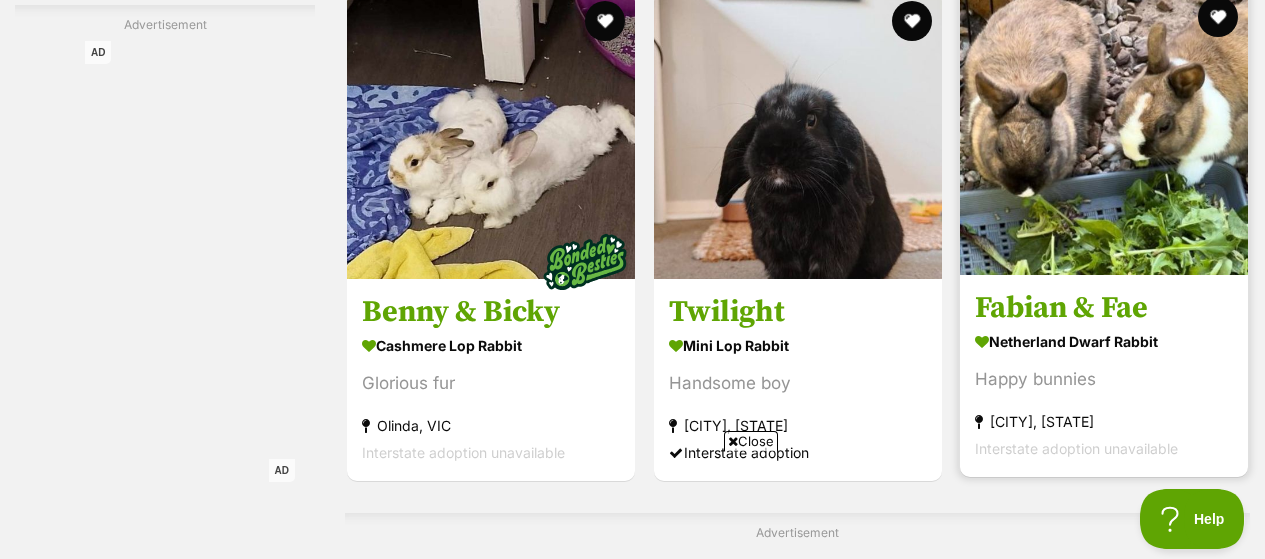 click on "[FIRST] & [FIRST]
[ANIMAL_BREED]
[DESCRIPTION]
[CITY], [STATE]
[ADOPTION_STATUS]" at bounding box center (1104, 232) 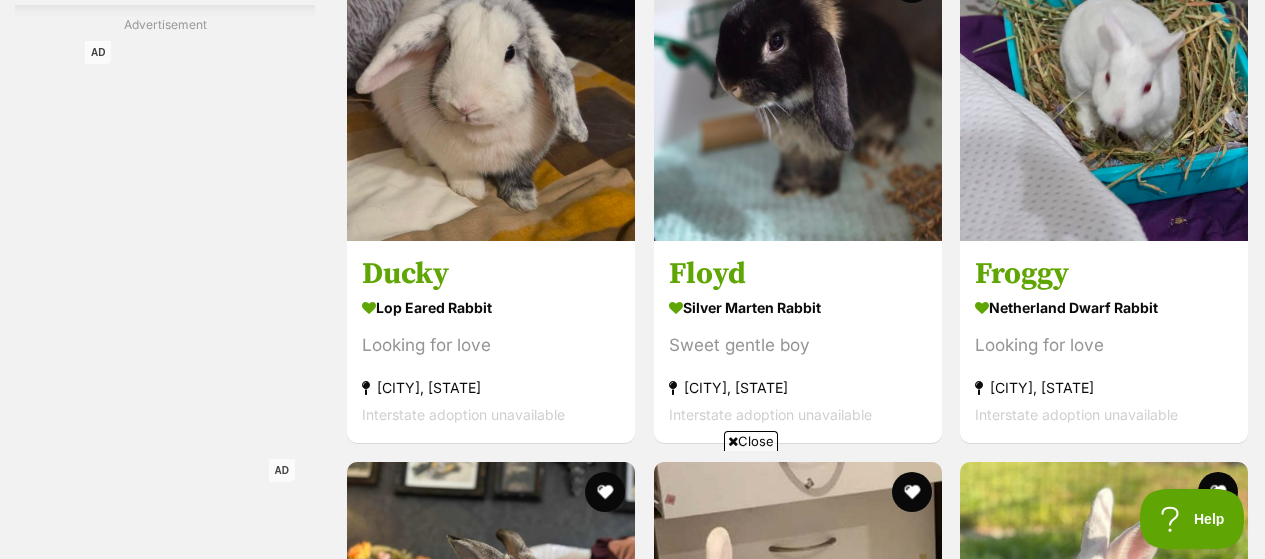 scroll, scrollTop: 5585, scrollLeft: 0, axis: vertical 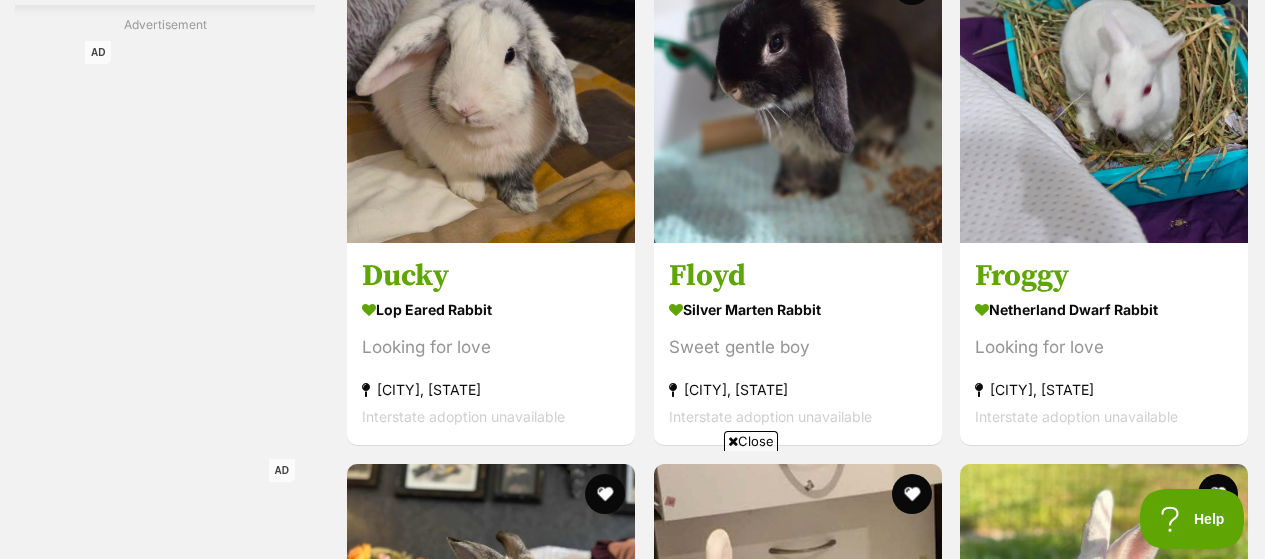 click on "Close" at bounding box center (751, 441) 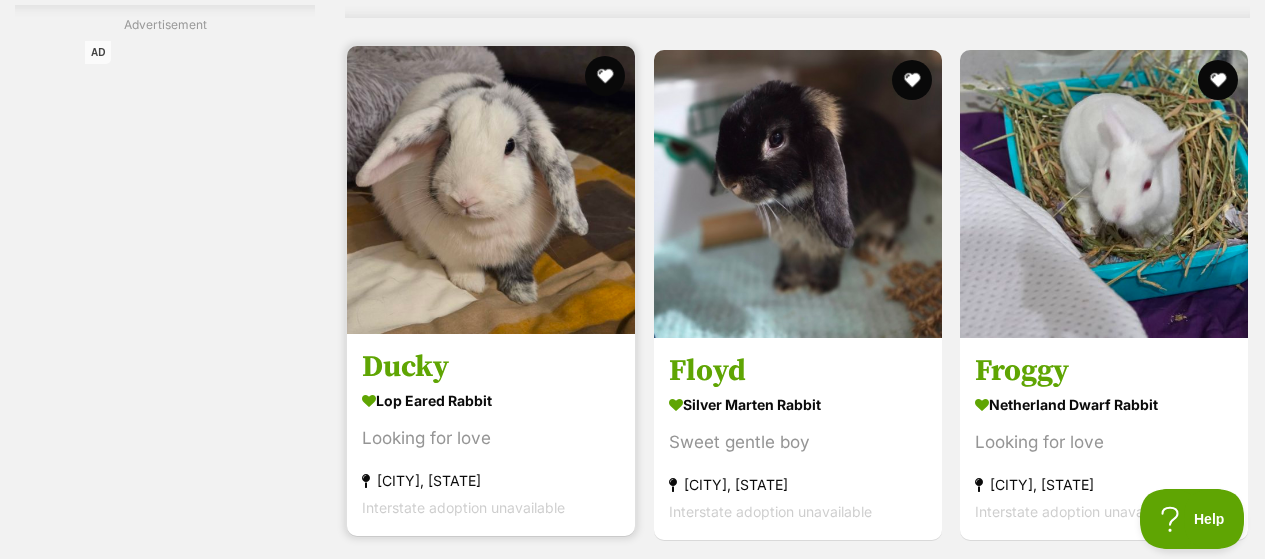 scroll, scrollTop: 5492, scrollLeft: 0, axis: vertical 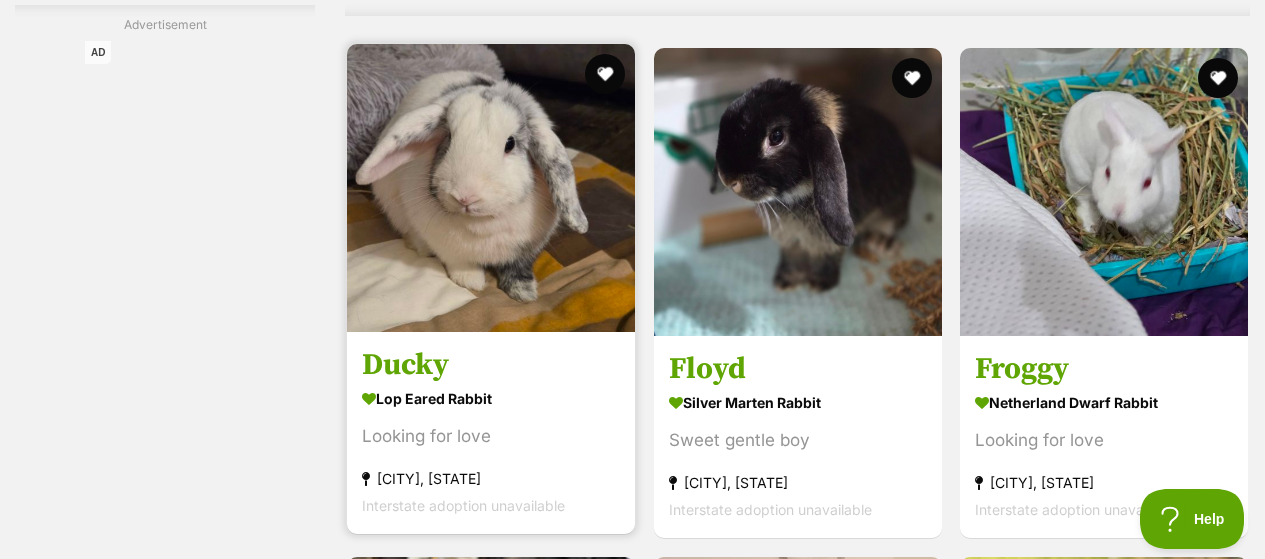 click on "Ducky" at bounding box center (491, 365) 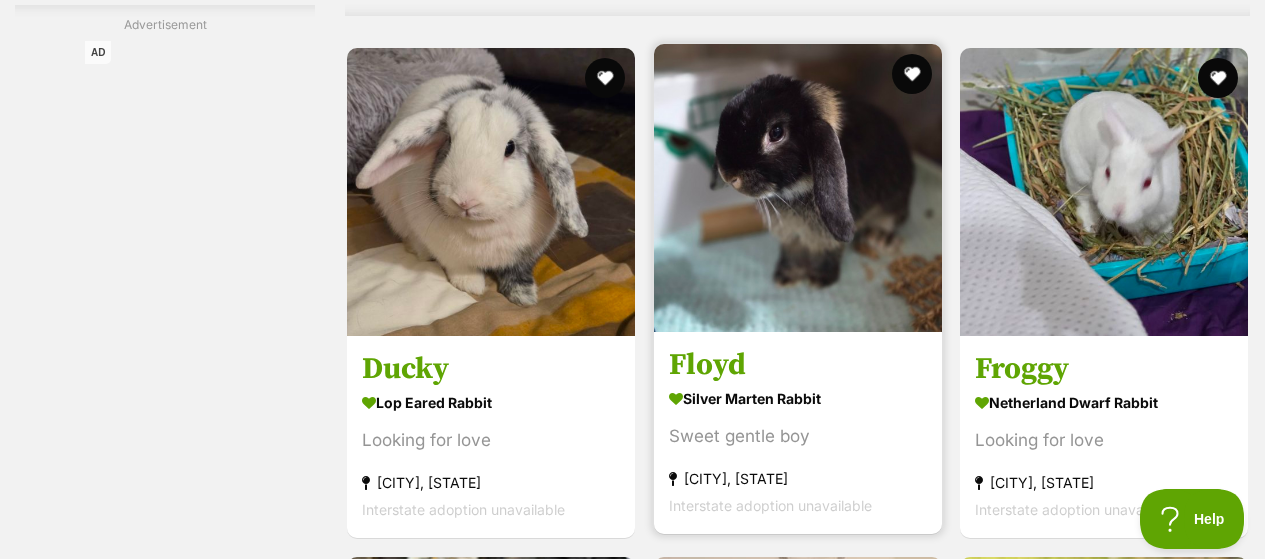 click on "Floyd" at bounding box center (798, 365) 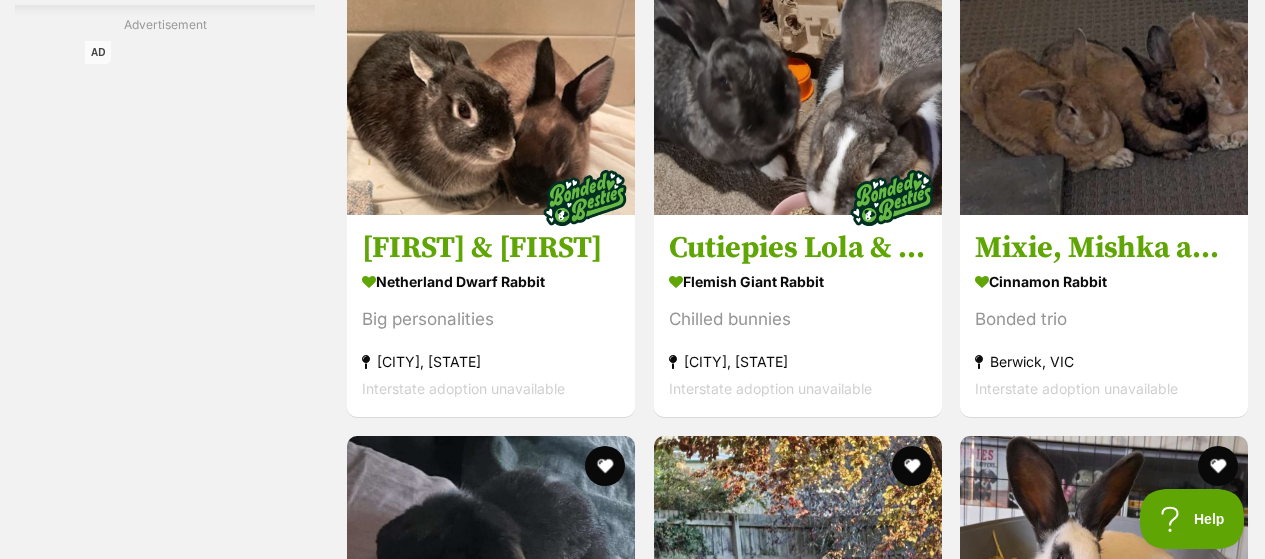 scroll, scrollTop: 6822, scrollLeft: 0, axis: vertical 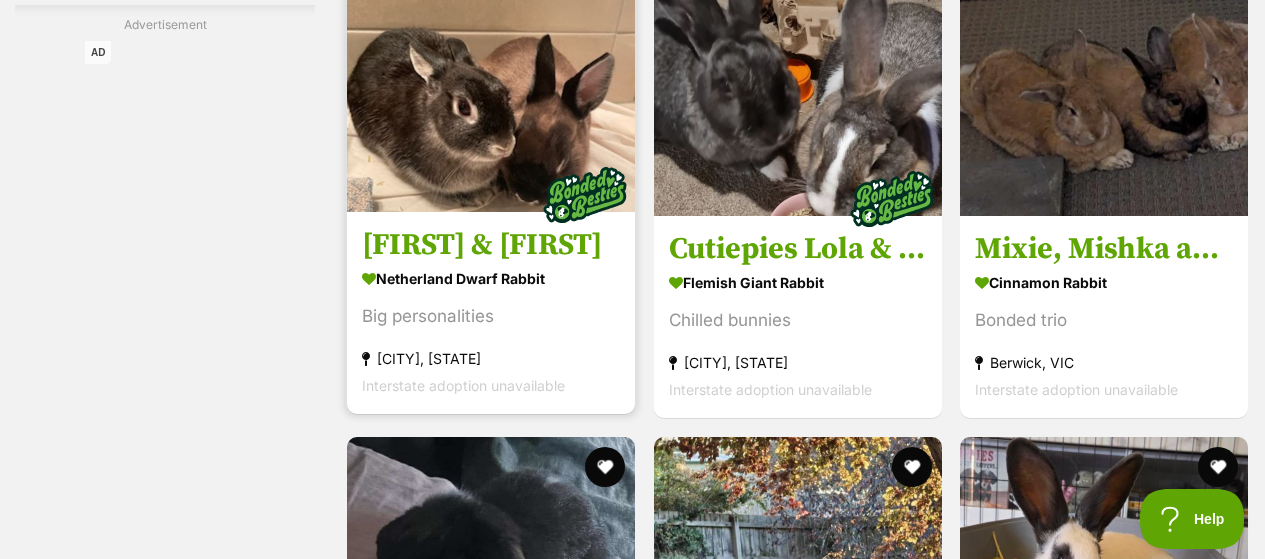click on "[FIRST] & [FIRST]" at bounding box center [491, 245] 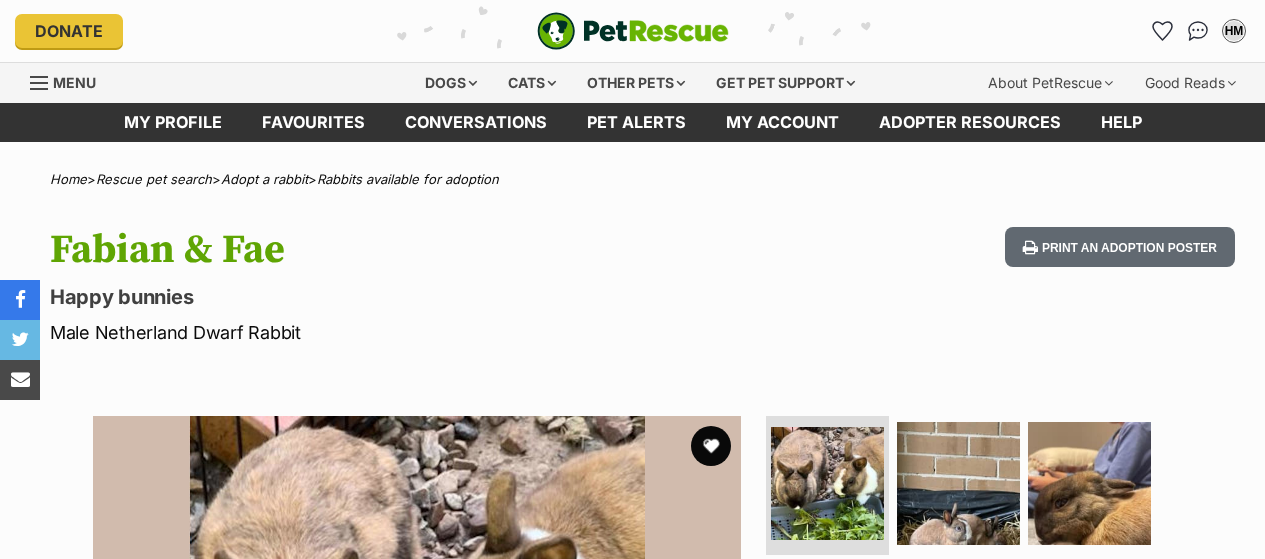 scroll, scrollTop: 0, scrollLeft: 0, axis: both 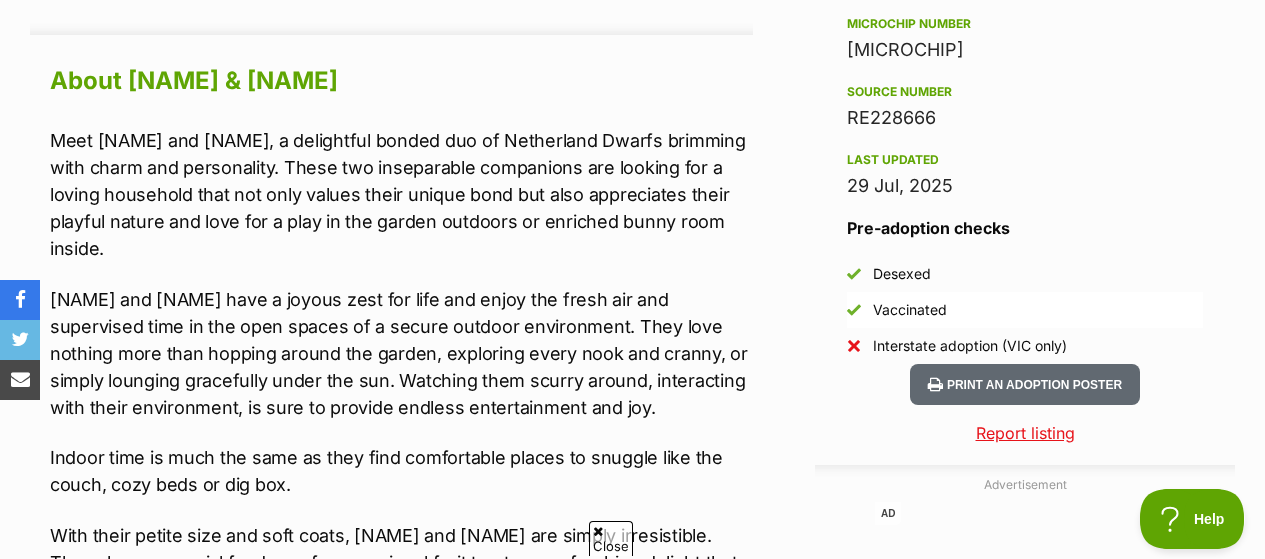 click on "Meet Fabian and Fae, a delightful bonded duo of Netherland Dwarfs brimming with charm and personality. These two inseparable companions are looking for a loving household that not only values their unique bond but also appreciates their playful nature and love for a play in the garden outdoors or enriched bunny room inside." at bounding box center [401, 194] 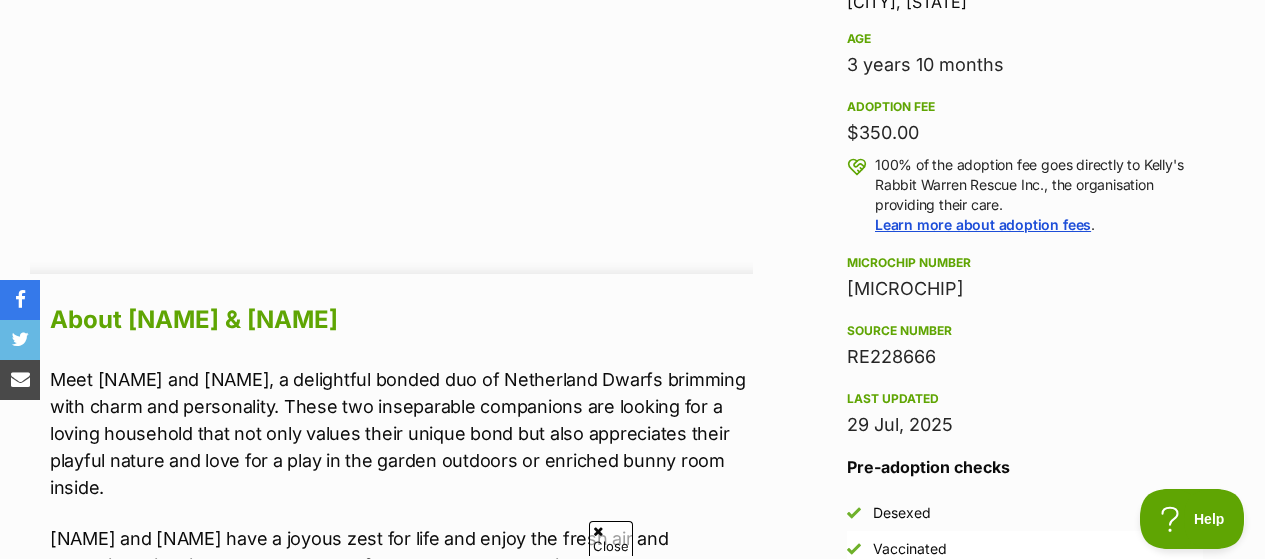 scroll, scrollTop: 1481, scrollLeft: 0, axis: vertical 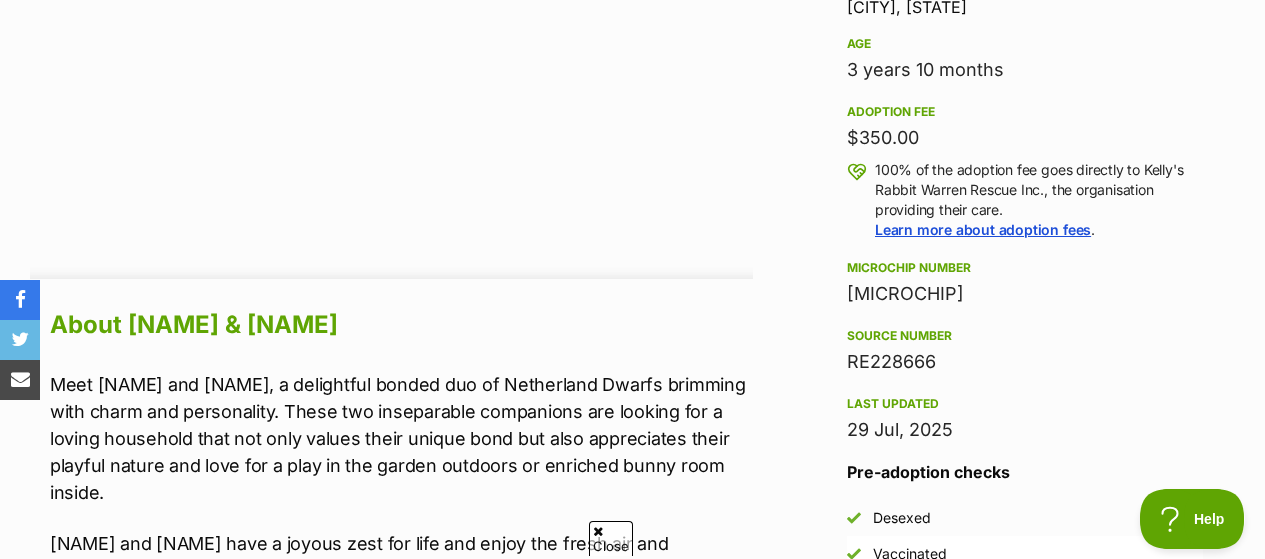 click on "Advertisement
AD
Adoption information
I've been adopted!
This pet is no longer available
On Hold
Enquire about Fabian & Fae
Find available pets like this!
Fabian & Fae needs a foster carer
Rescue group
Kelly's Rabbit Warren Rescue Inc.
PetRescue ID
1133775
Location
Sunbury, VIC
Age
3 years 10 months
Adoption fee
$350.00
100% of the adoption fee goes directly to Kelly's Rabbit Warren Rescue Inc., the organisation providing their care.
Learn more about adoption fees .
Microchip number
956000014818406
Source number
RE228666
Last updated
29 Jul, 2025
Pre-adoption checks
Desexed
Vaccinated
Interstate adoption (VIC only)
About Fabian & Fae
Indoor time is much the same as they find comfortable places to snuggle like the couch, cozy beds or dig box." at bounding box center (391, 607) 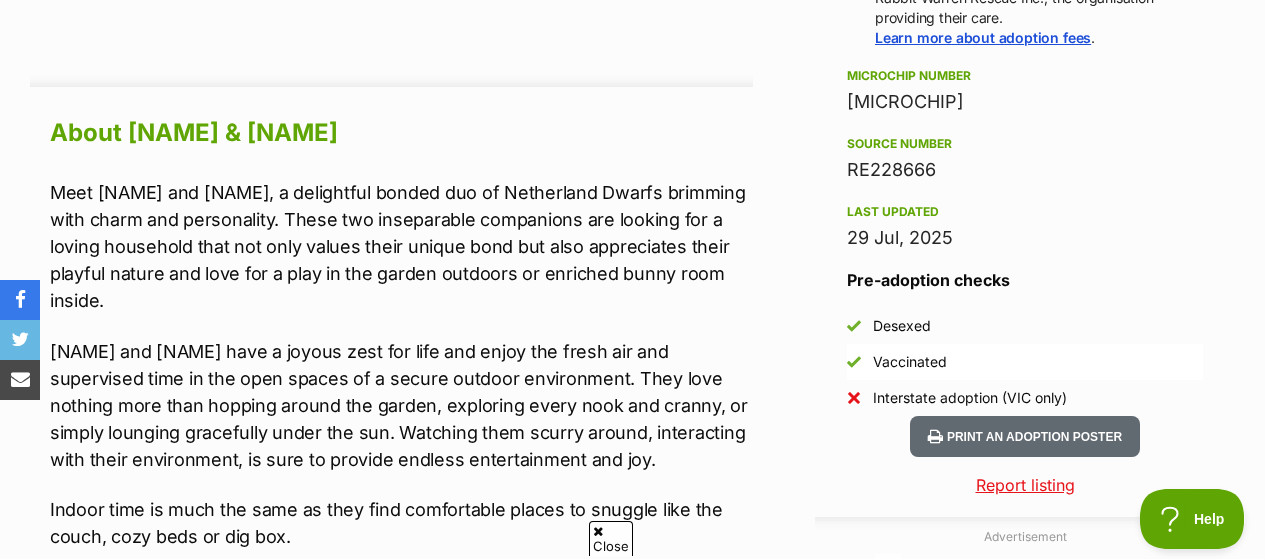 scroll, scrollTop: 1900, scrollLeft: 0, axis: vertical 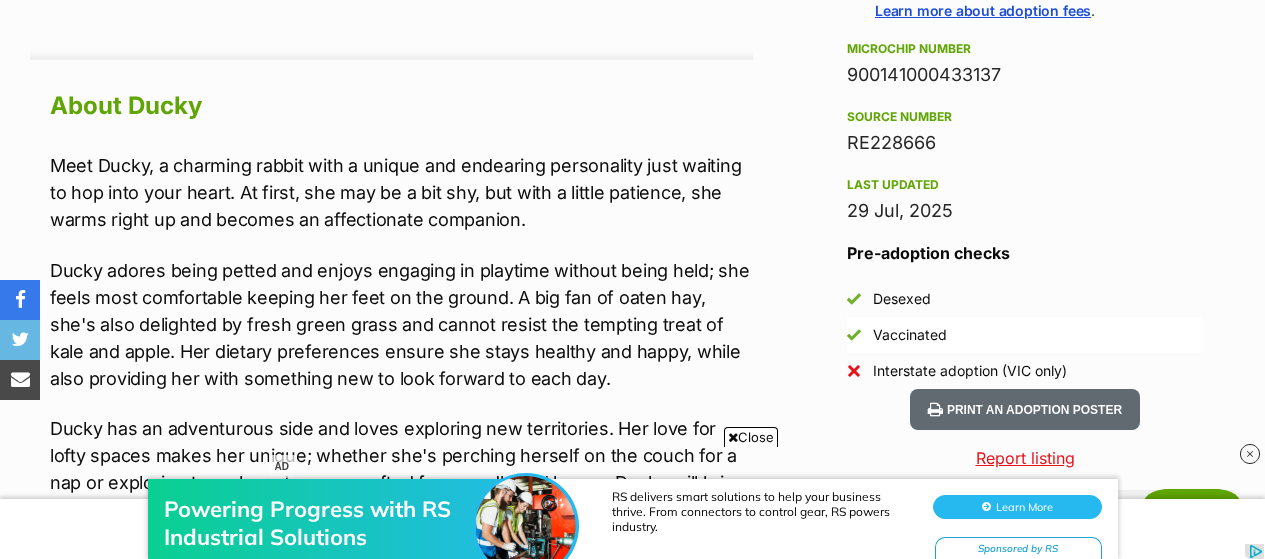 click on "Ducky adores being petted and enjoys engaging in playtime without being held; she feels most comfortable keeping her feet on the ground. A big fan of oaten hay, she's also delighted by fresh green grass and cannot resist the tempting treat of kale and apple. Her dietary preferences ensure she stays healthy and happy, while also providing her with something new to look forward to each day." at bounding box center [401, 324] 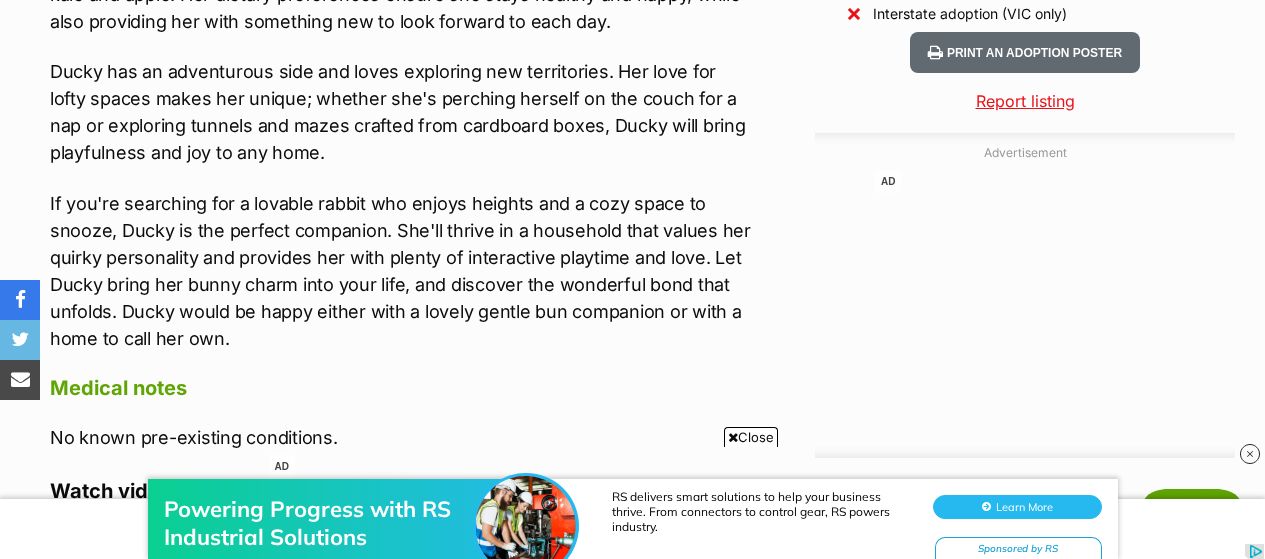 scroll, scrollTop: 2058, scrollLeft: 0, axis: vertical 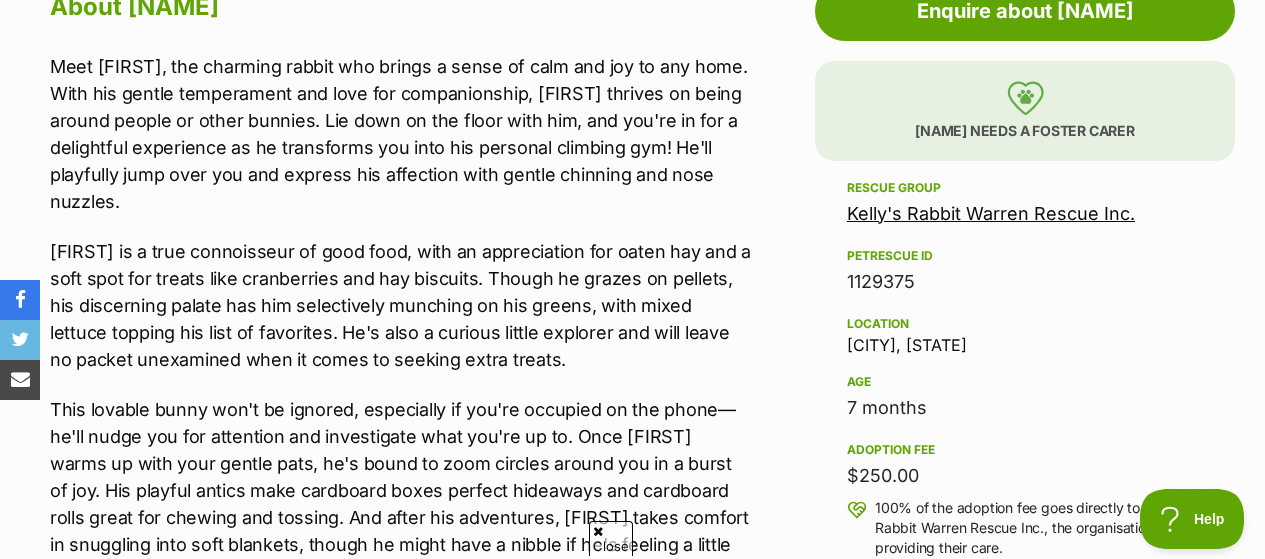 click on "Meet [FIRST], the charming rabbit who brings a sense of calm and joy to any home. With his gentle temperament and love for companionship, [FIRST] thrives on being around people or other bunnies. Lie down on the floor with him, and you're in for a delightful experience as he transforms you into his personal climbing gym! He'll playfully jump over you and express his affection with gentle chinning and nose nuzzles." at bounding box center [401, 134] 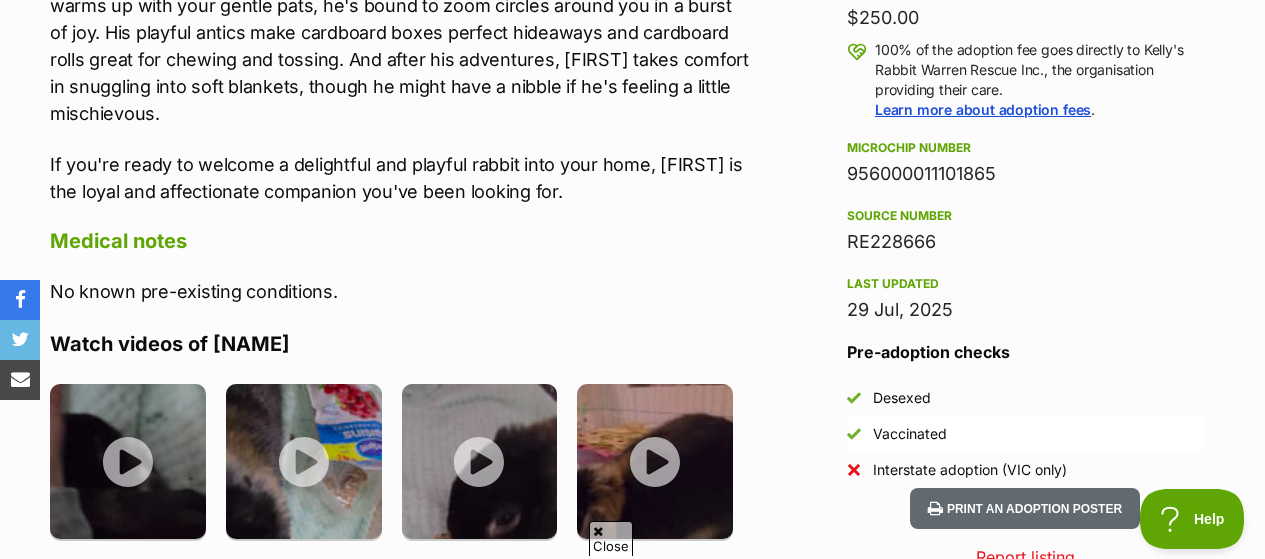 scroll, scrollTop: 1602, scrollLeft: 0, axis: vertical 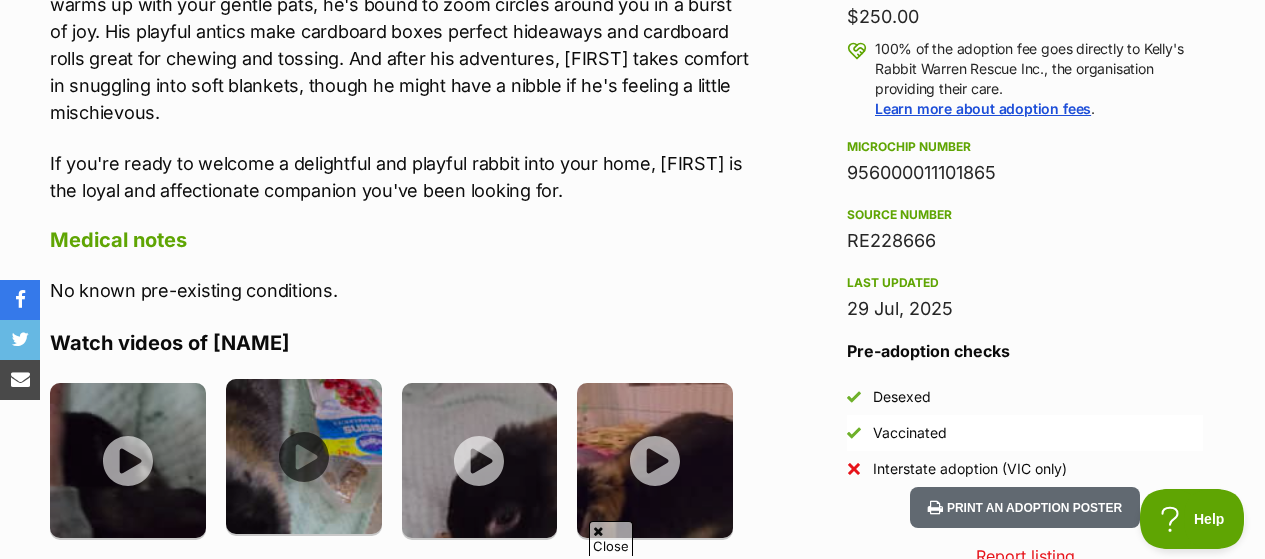 click at bounding box center [304, 457] 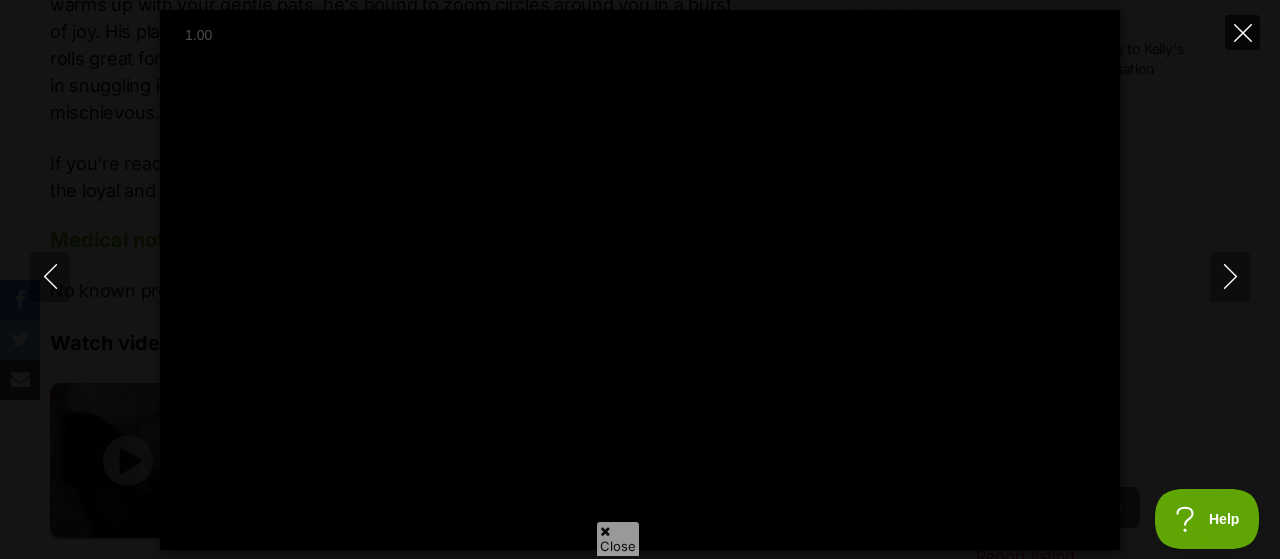 click at bounding box center [1242, 32] 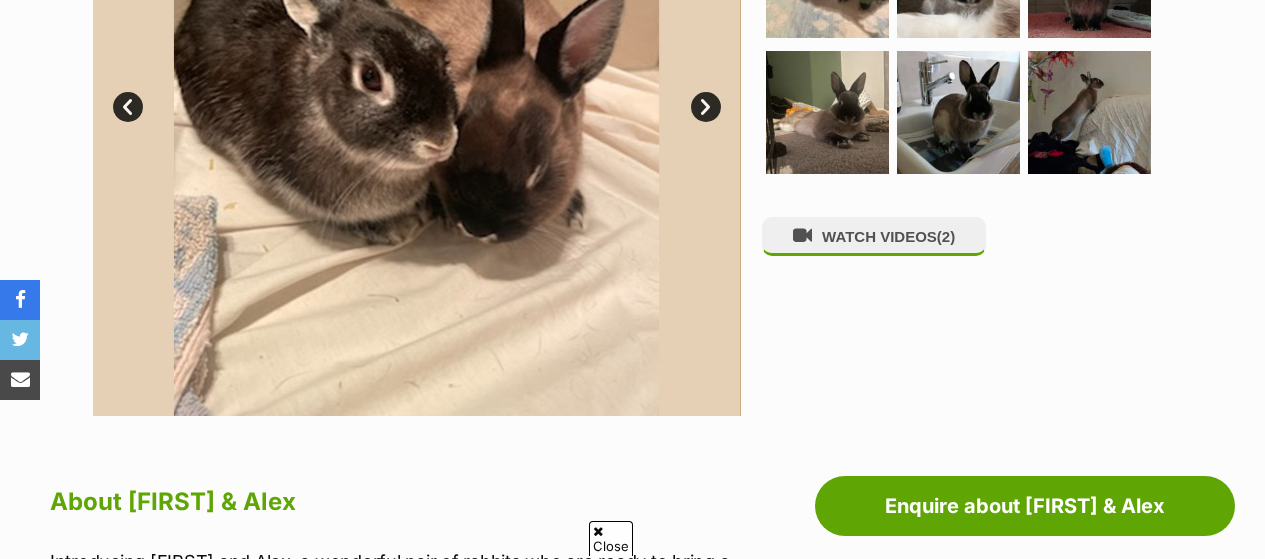 scroll, scrollTop: 1002, scrollLeft: 0, axis: vertical 